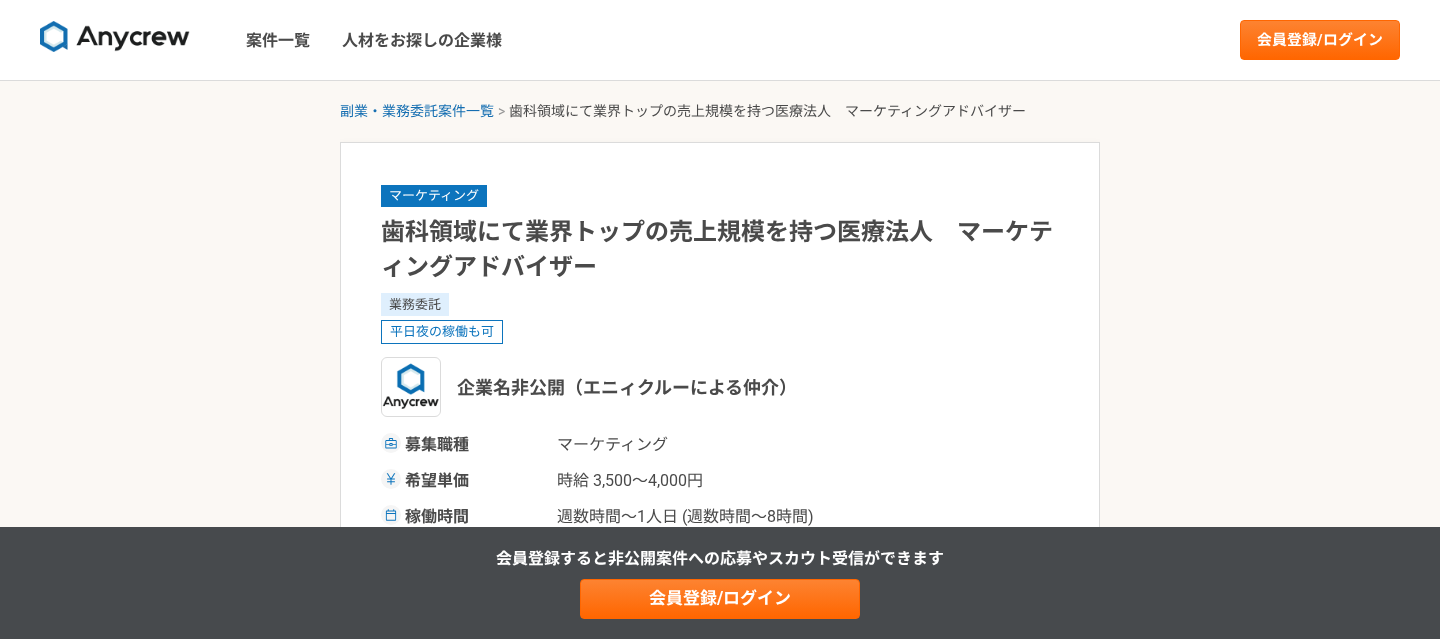 scroll, scrollTop: 0, scrollLeft: 0, axis: both 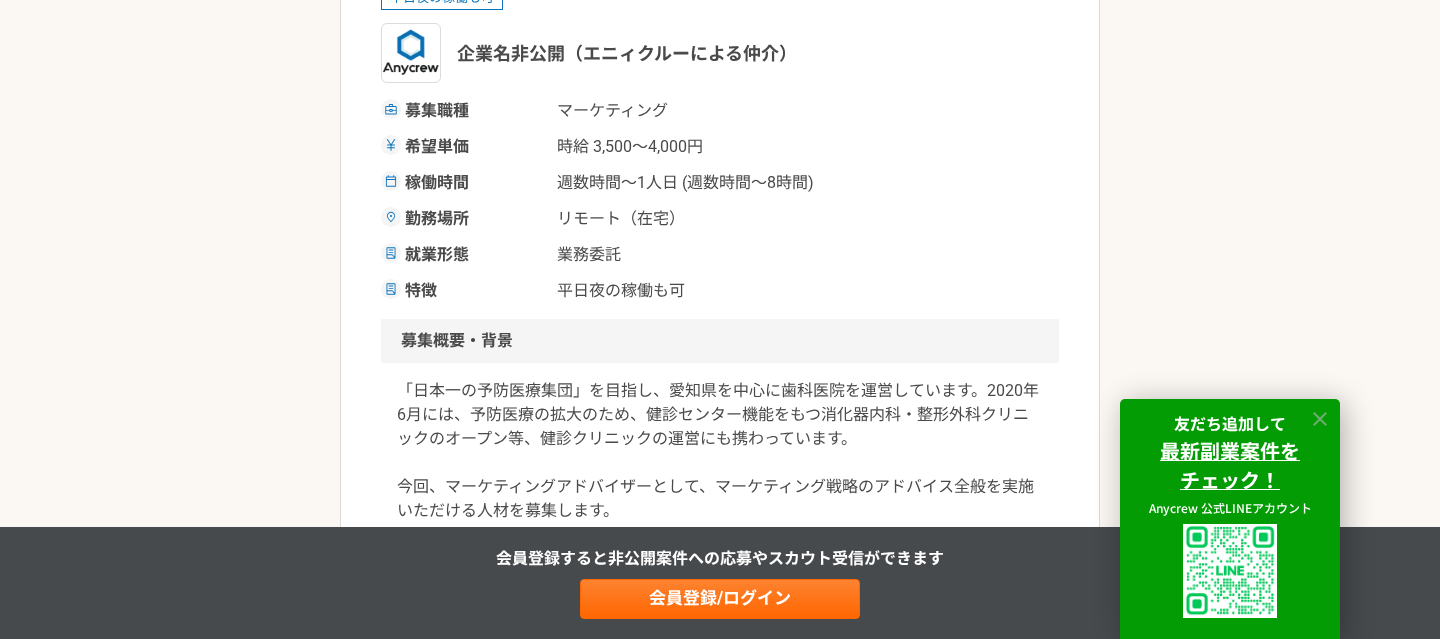 click 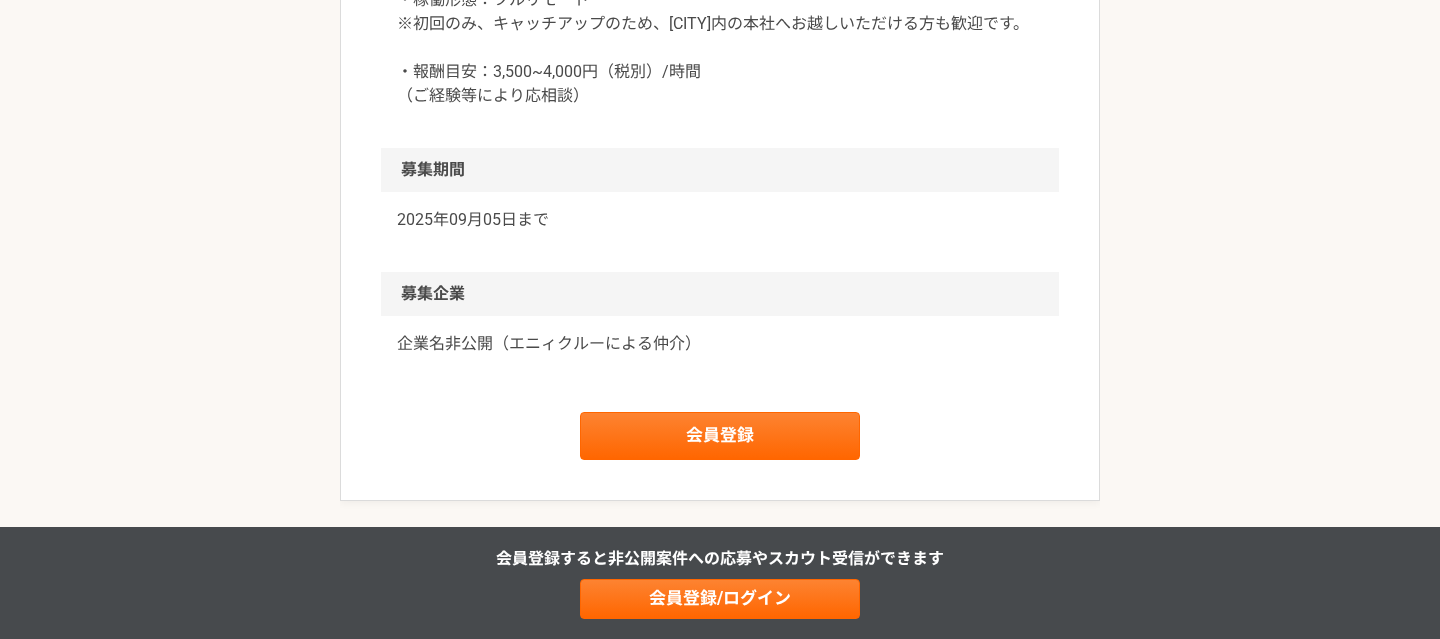 scroll, scrollTop: 2077, scrollLeft: 0, axis: vertical 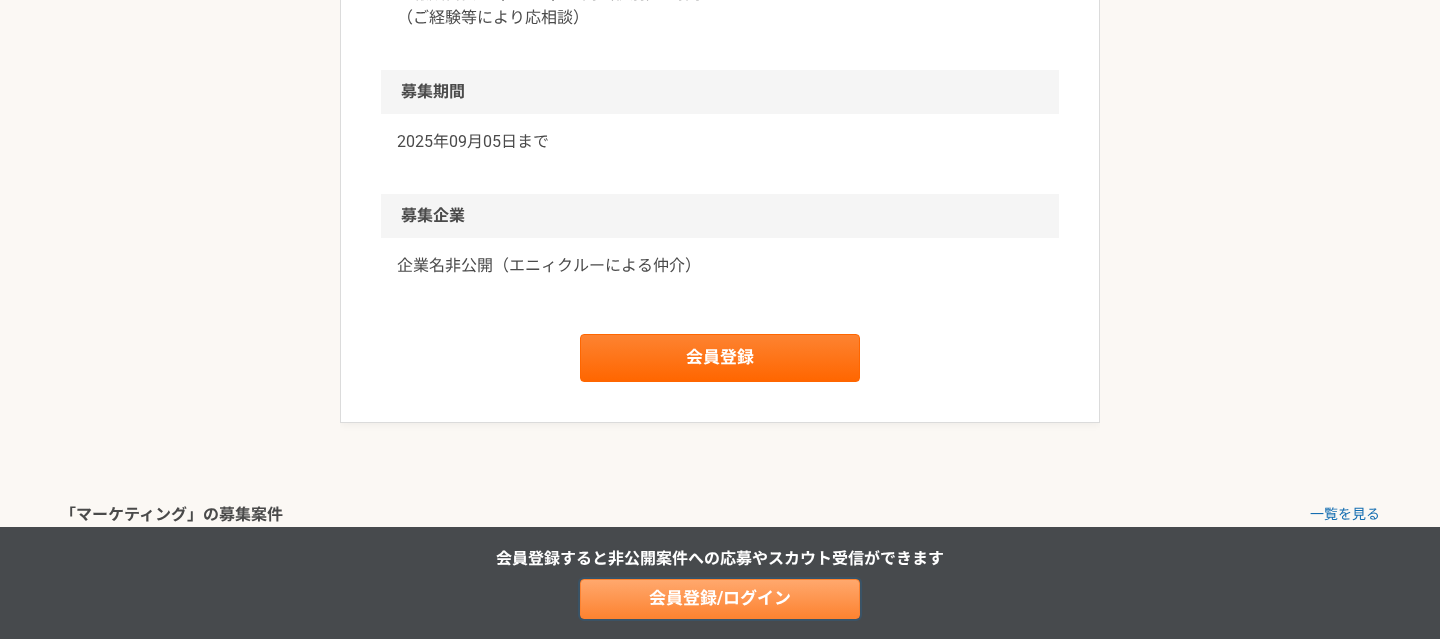 click on "会員登録/ログイン" at bounding box center (720, 599) 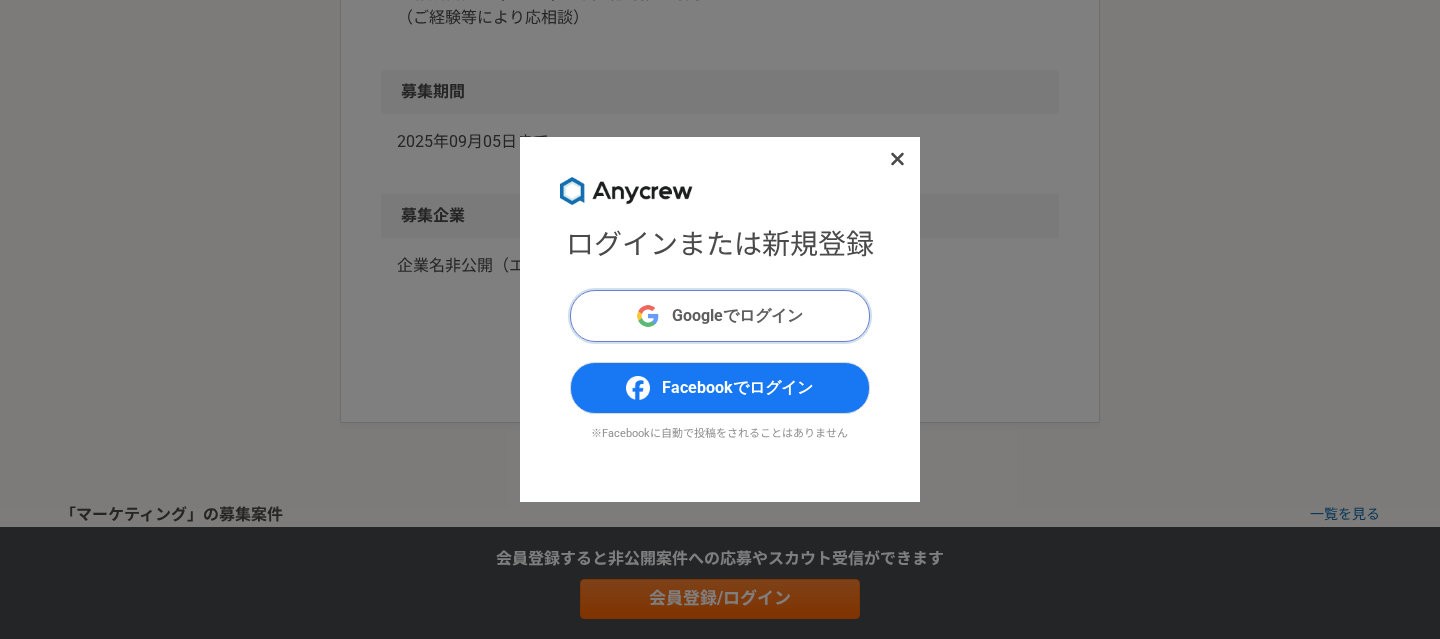 click on "Googleでログイン" at bounding box center (720, 316) 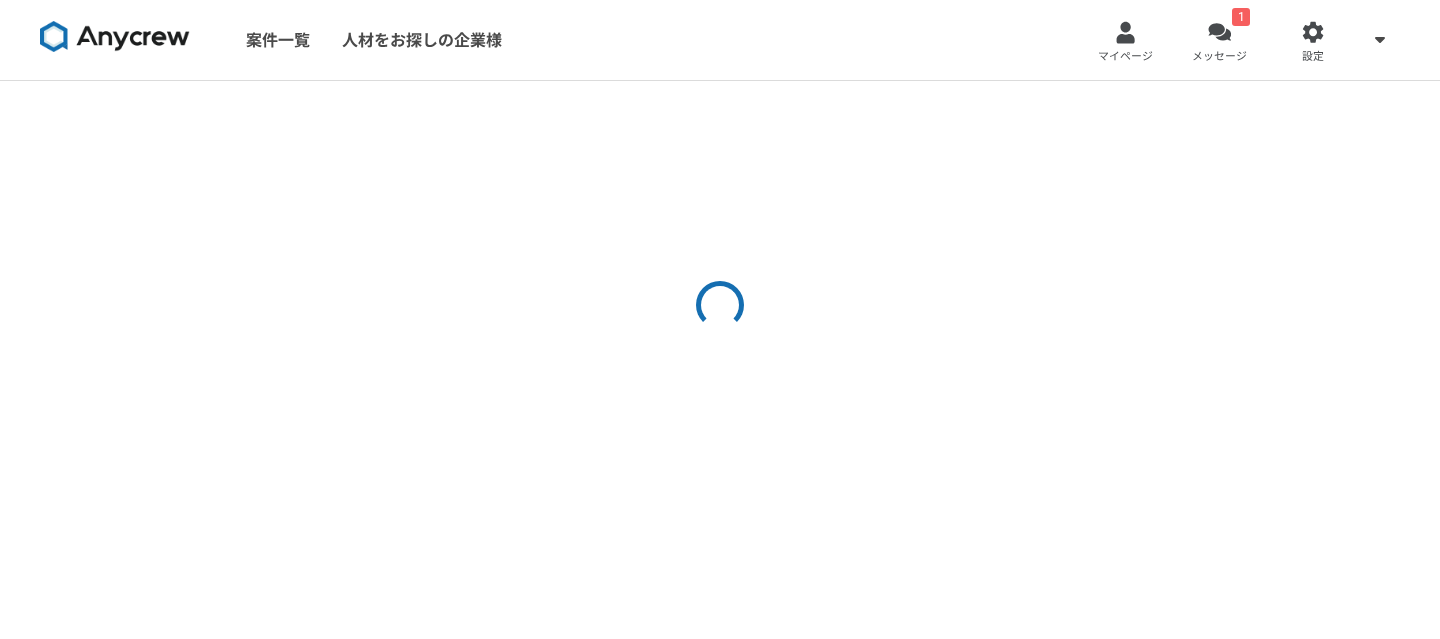 scroll, scrollTop: 0, scrollLeft: 0, axis: both 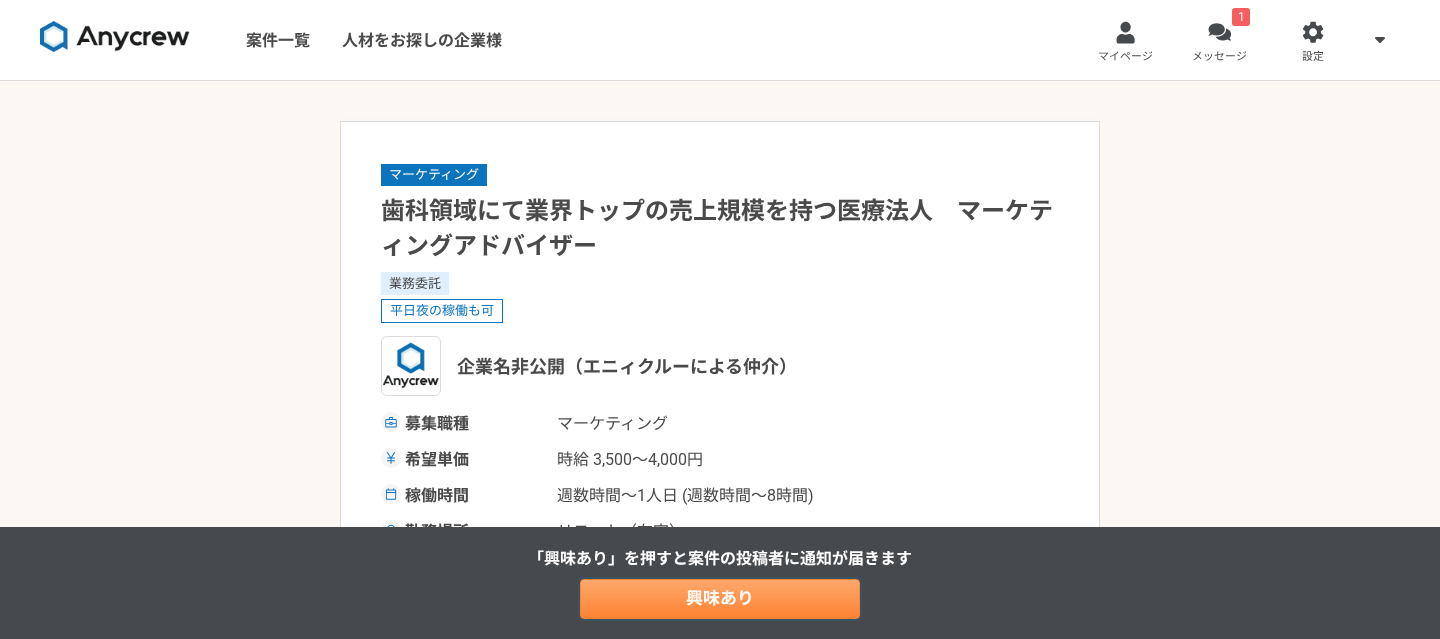 click on "興味あり" at bounding box center [720, 599] 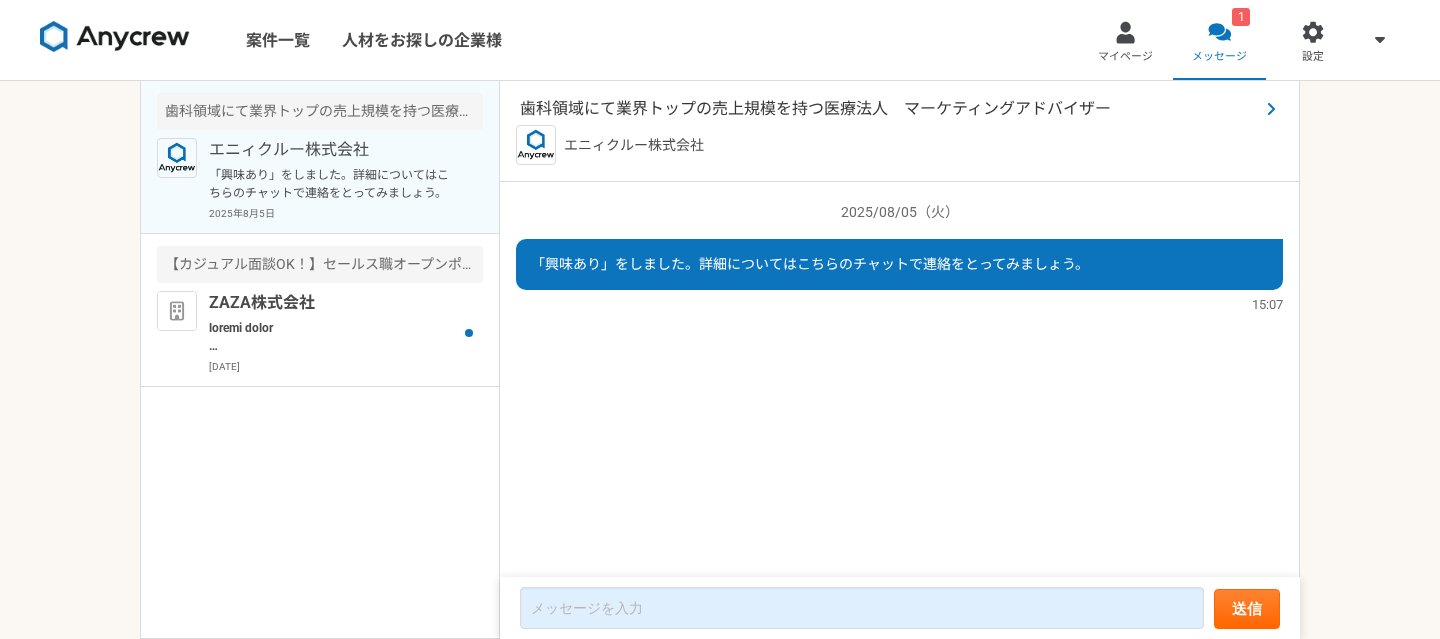 click on "歯科領域にて業界トップの売上規模を持つ医療法人　マーケティングアドバイザー" at bounding box center (889, 109) 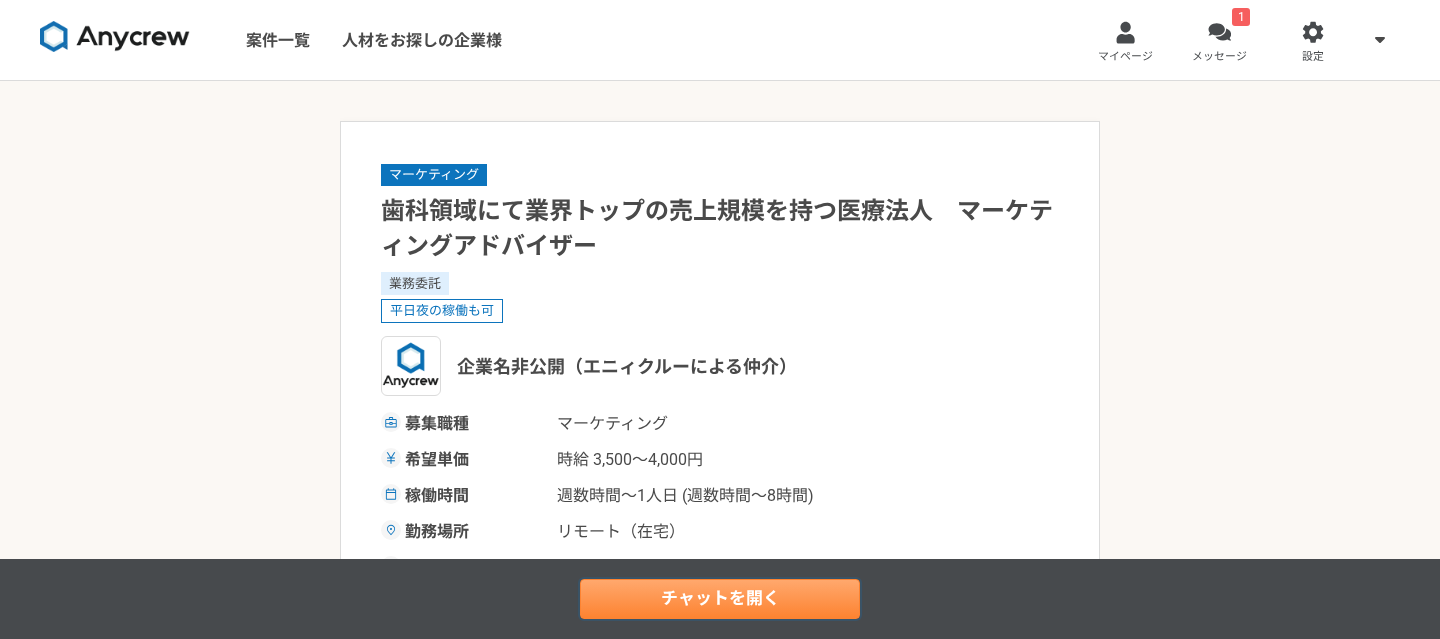 click on "チャットを開く" at bounding box center [720, 599] 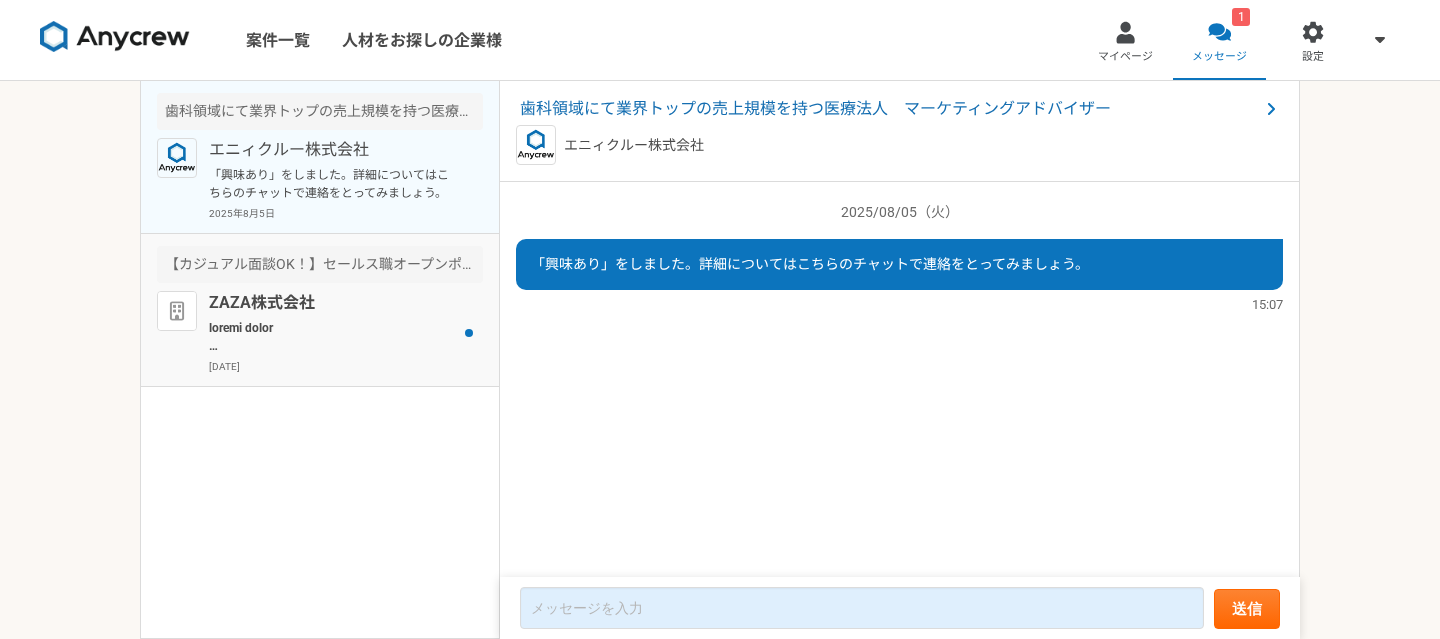 click on "ZAZA株式会社" at bounding box center [332, 303] 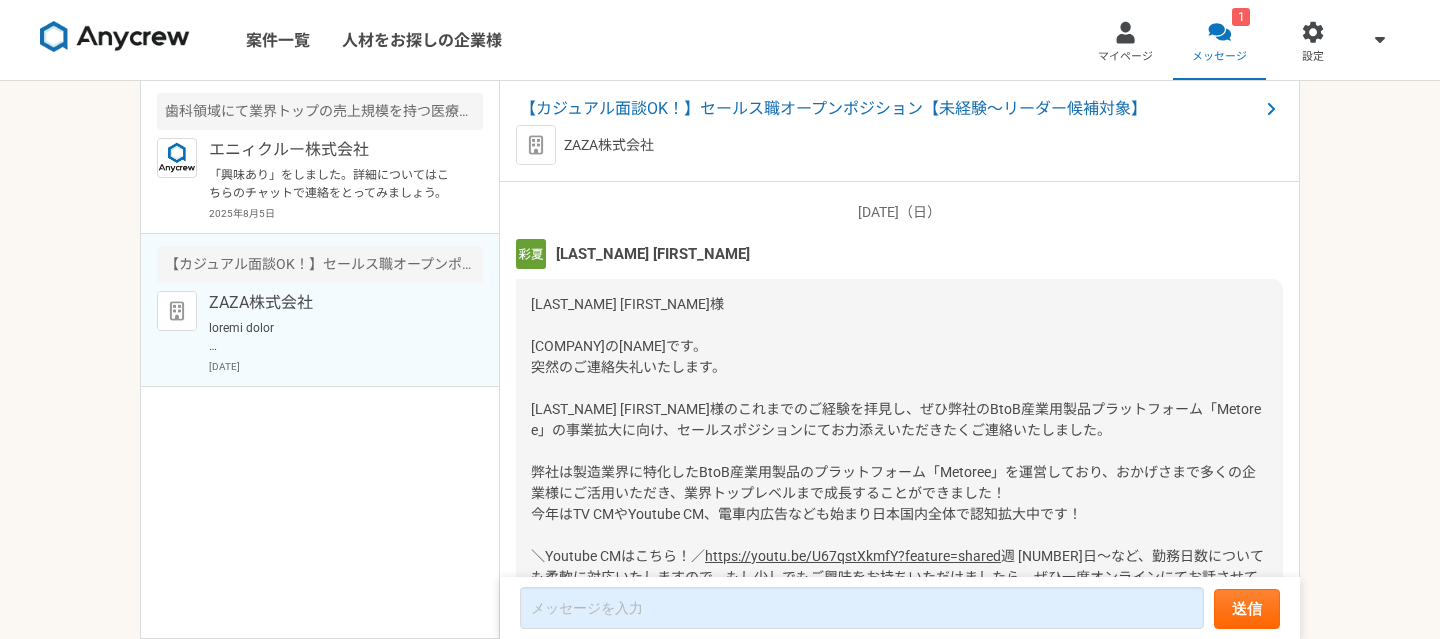 scroll, scrollTop: 255, scrollLeft: 0, axis: vertical 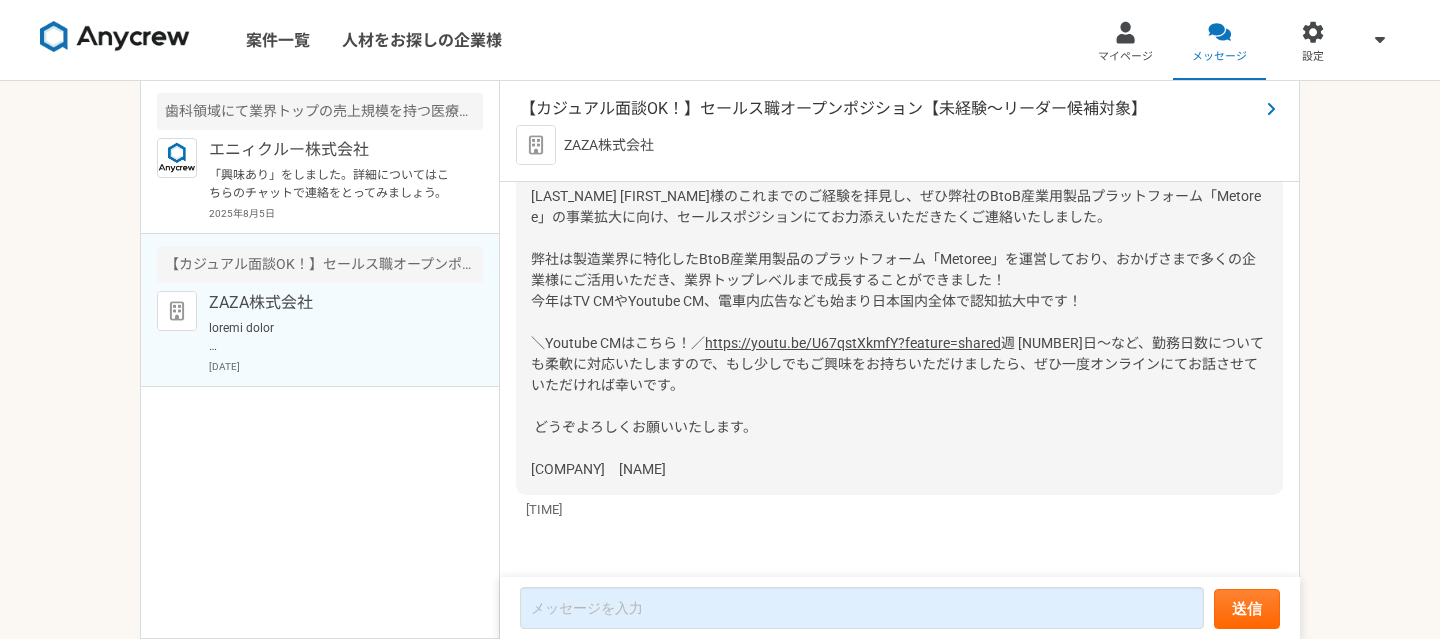 click on "【カジュアル面談OK！】セールス職オープンポジション【未経験〜リーダー候補対象】" at bounding box center [889, 109] 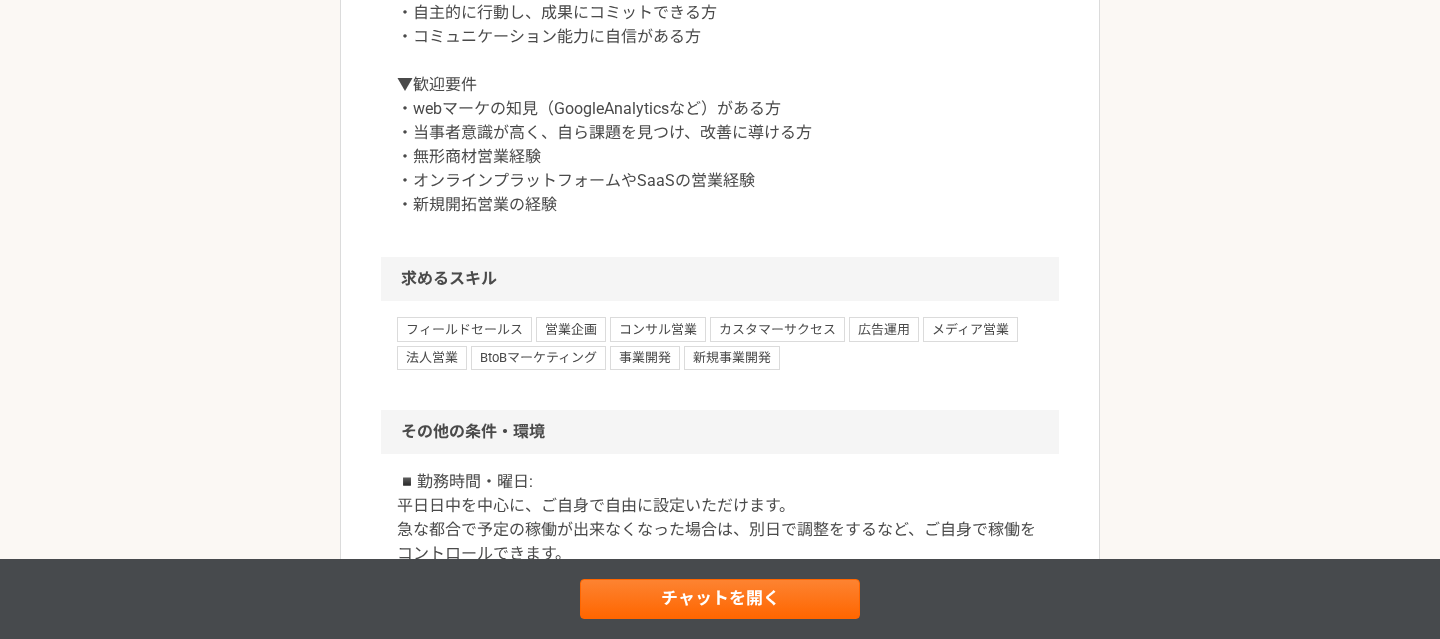 scroll, scrollTop: 2142, scrollLeft: 0, axis: vertical 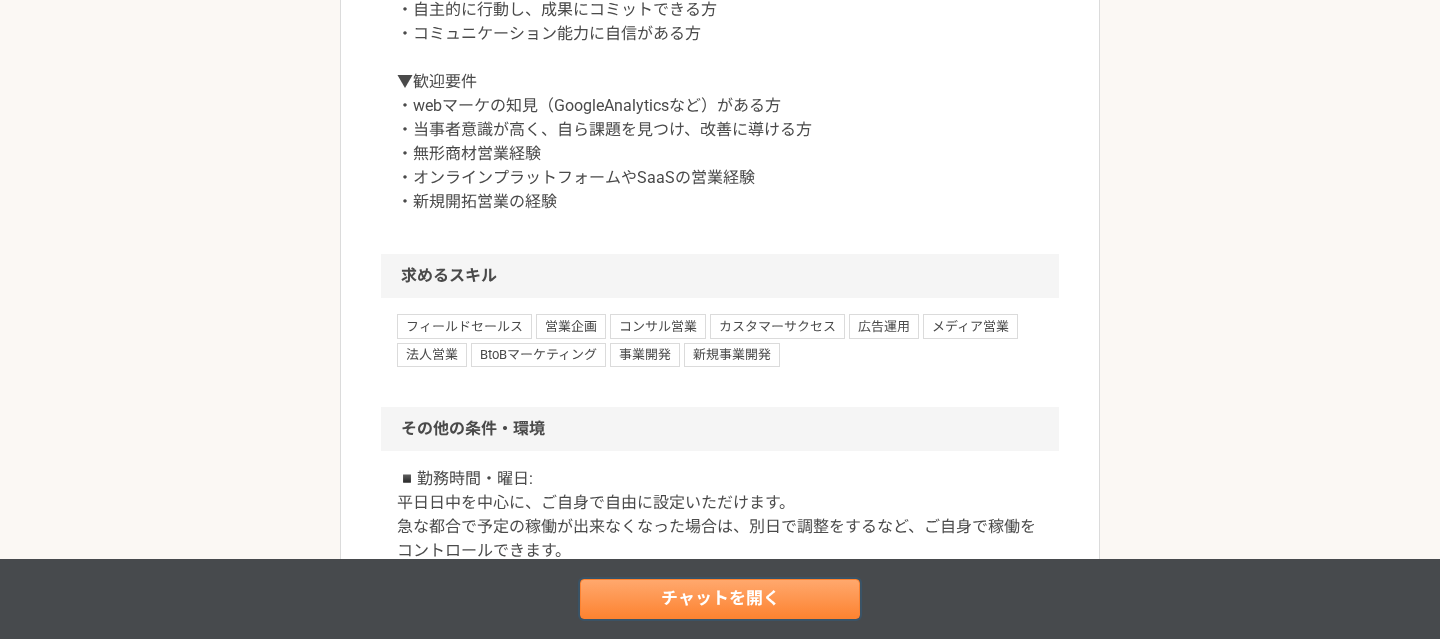 click on "チャットを開く" at bounding box center (720, 599) 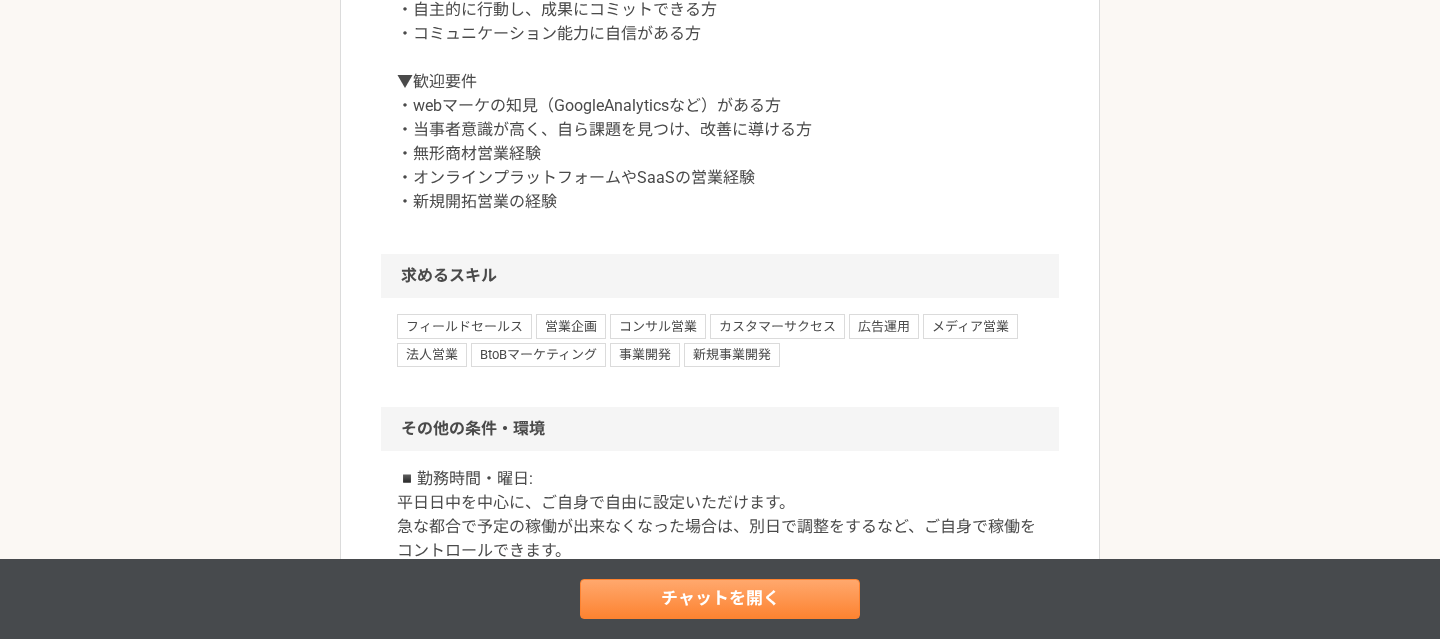 scroll, scrollTop: 0, scrollLeft: 0, axis: both 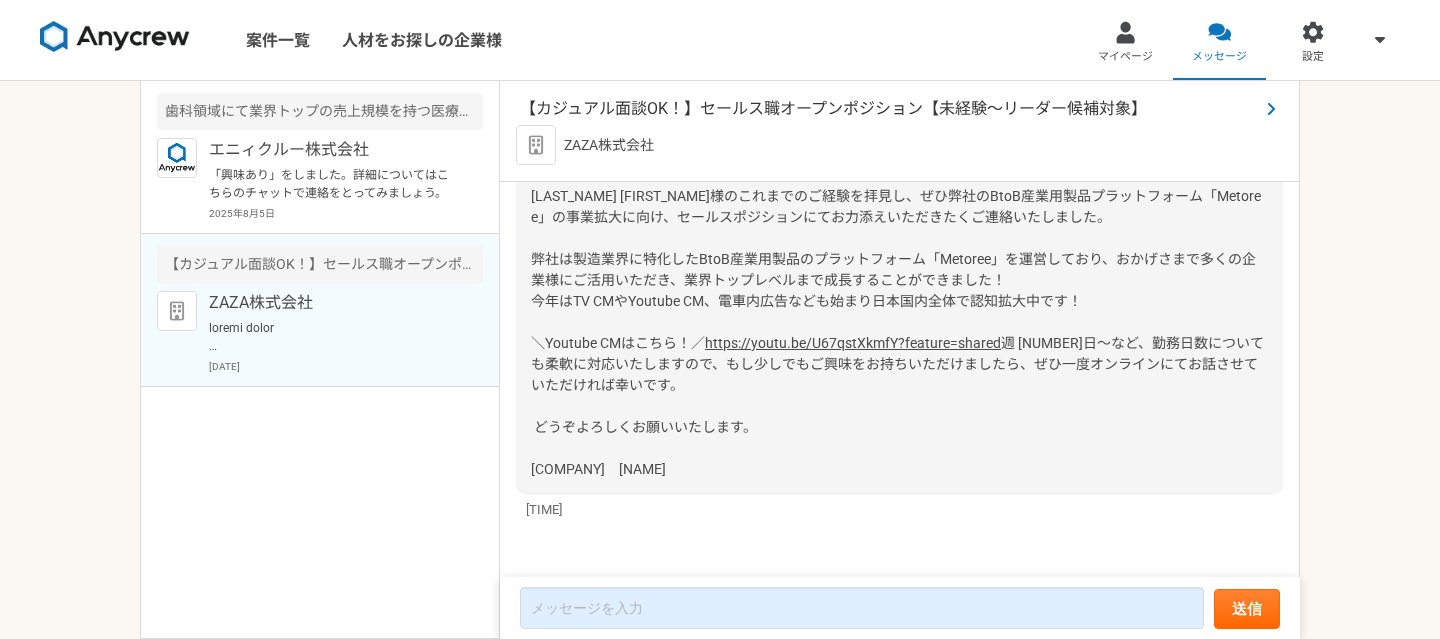 click on "【カジュアル面談OK！】セールス職オープンポジション【未経験〜リーダー候補対象】" at bounding box center (889, 109) 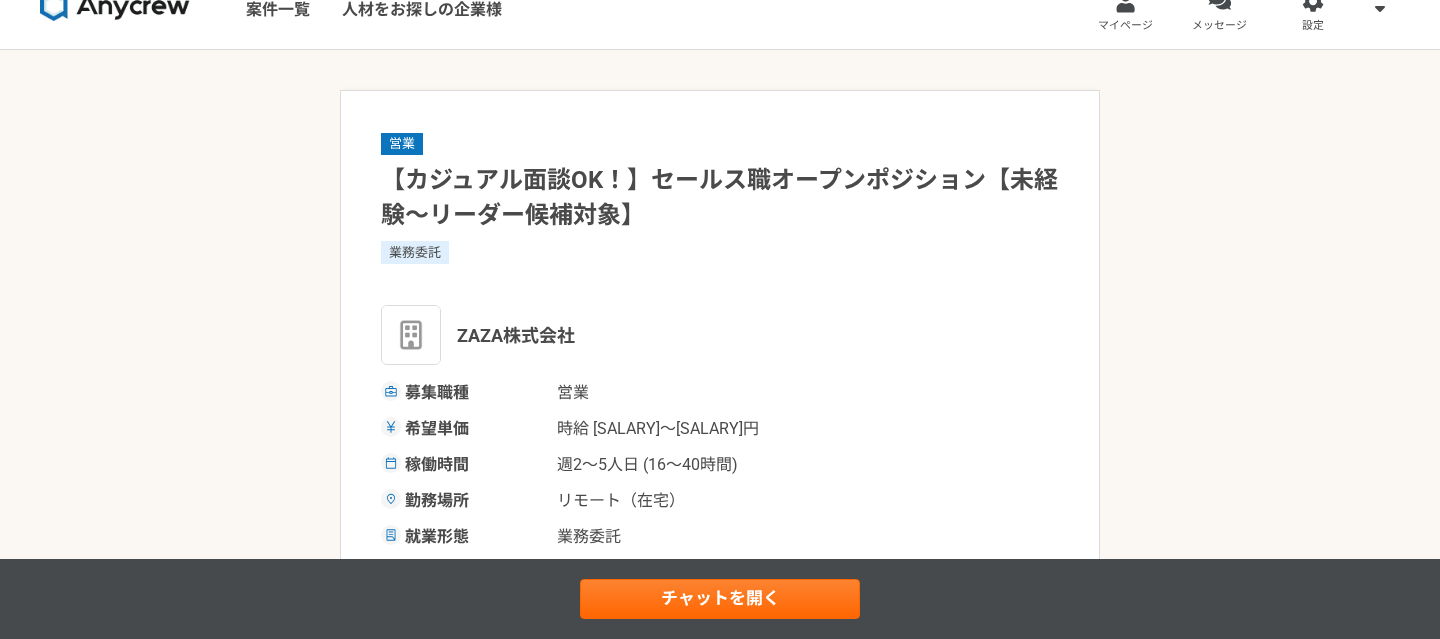 scroll, scrollTop: 0, scrollLeft: 0, axis: both 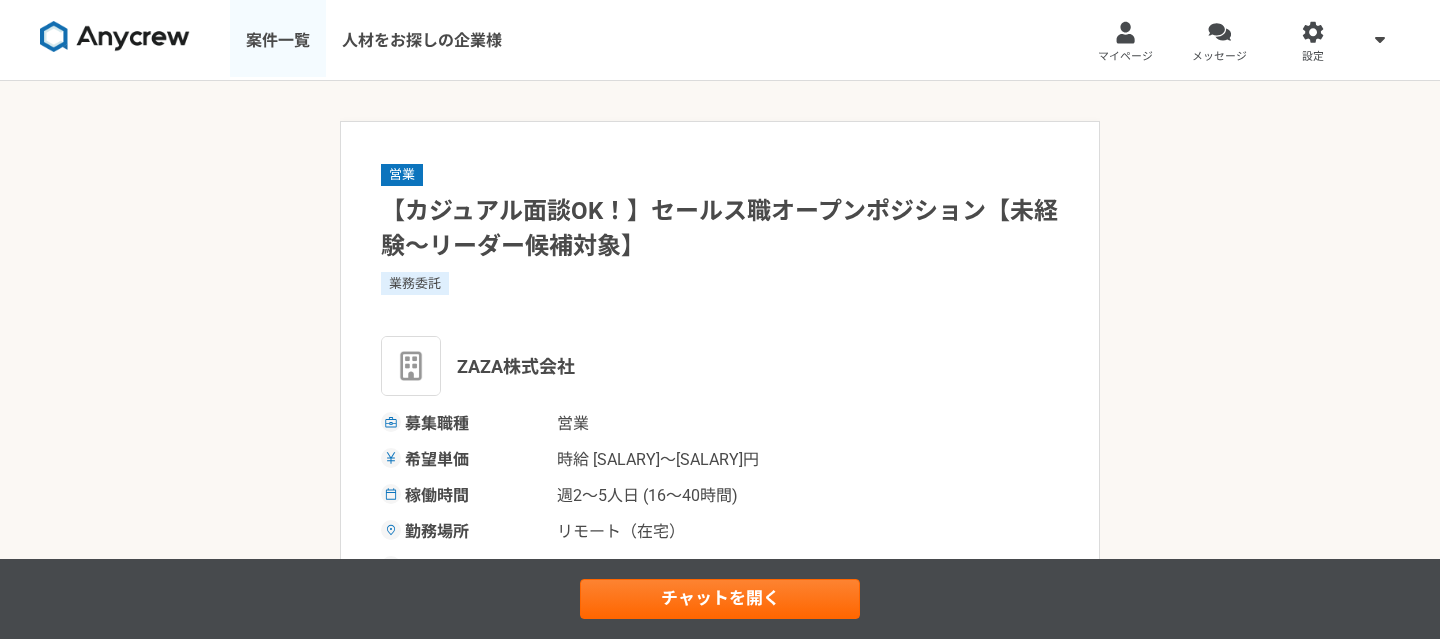 click on "案件一覧" at bounding box center (278, 40) 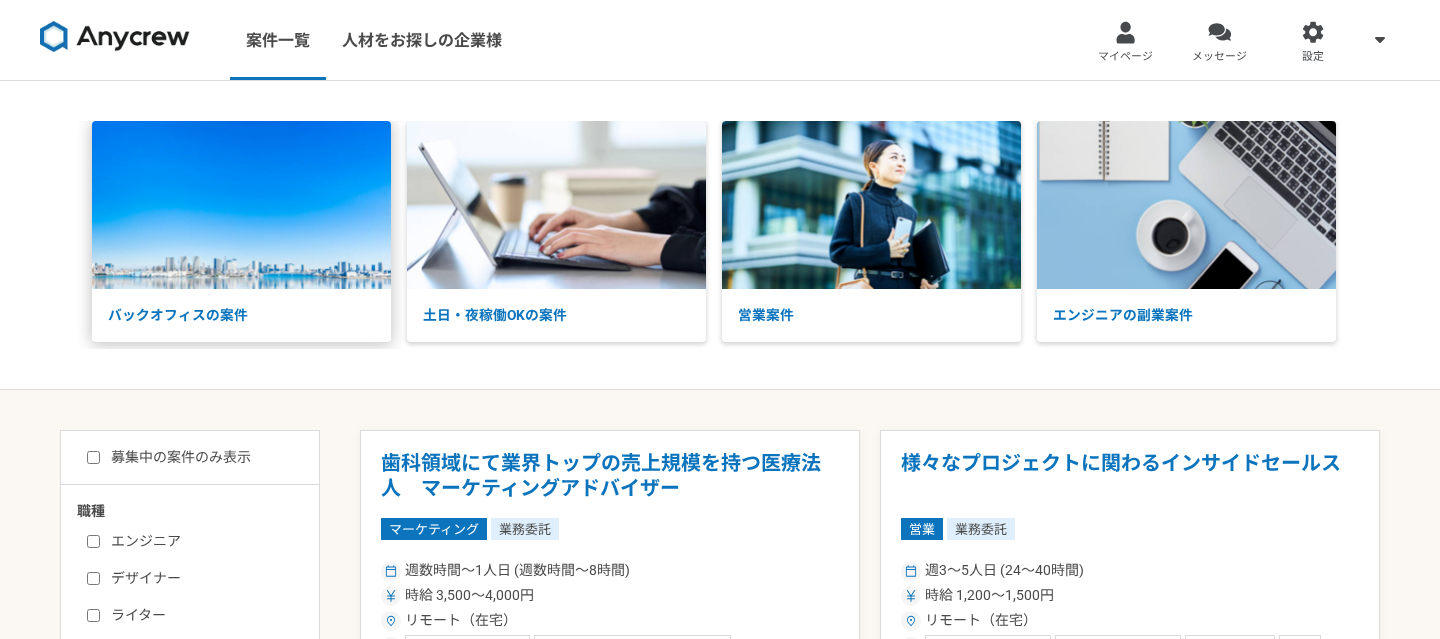 click on "バックオフィスの案件" at bounding box center (241, 315) 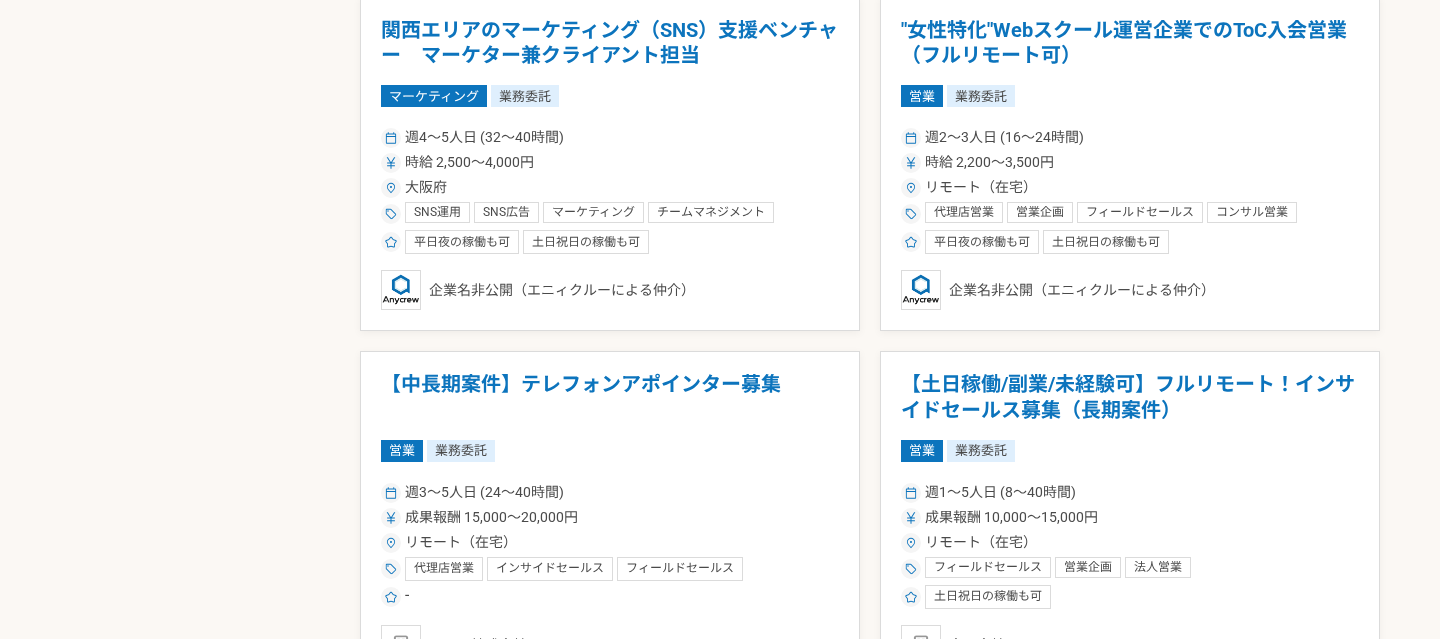 scroll, scrollTop: 2210, scrollLeft: 0, axis: vertical 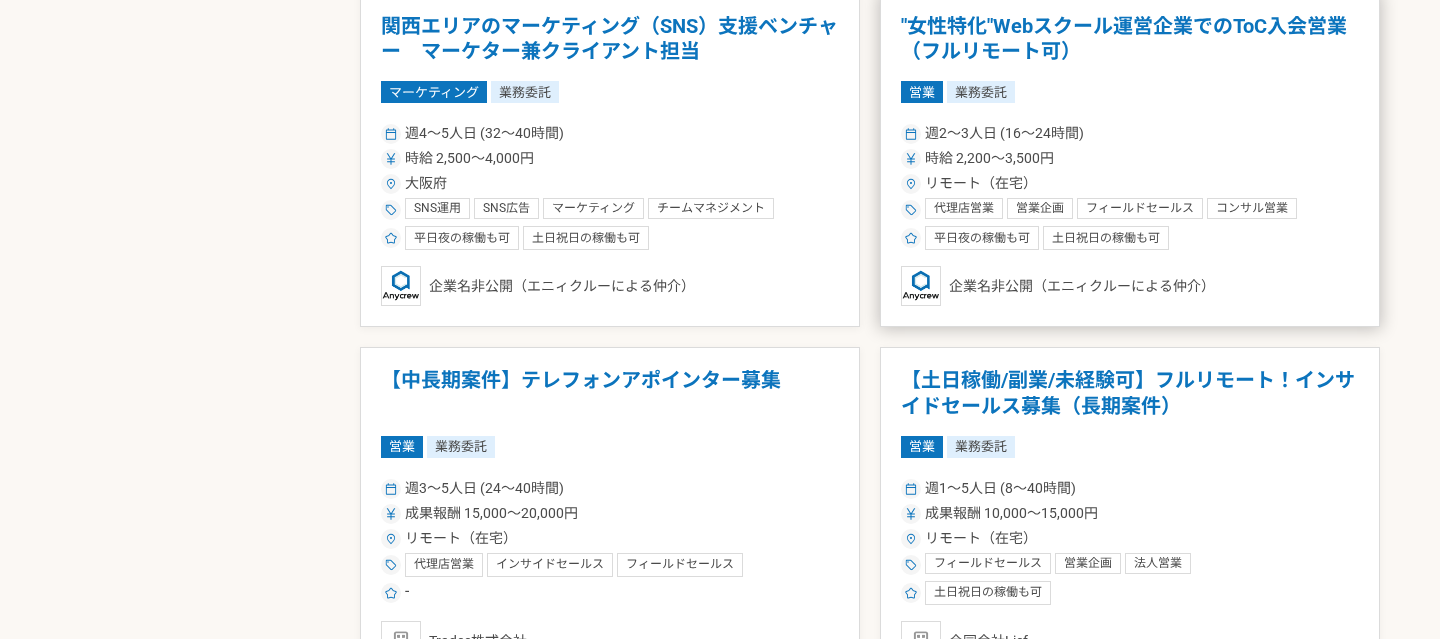 click on ""女性特化"Webスクール運営企業でのToC入会営業（フルリモート可）" at bounding box center (1130, 39) 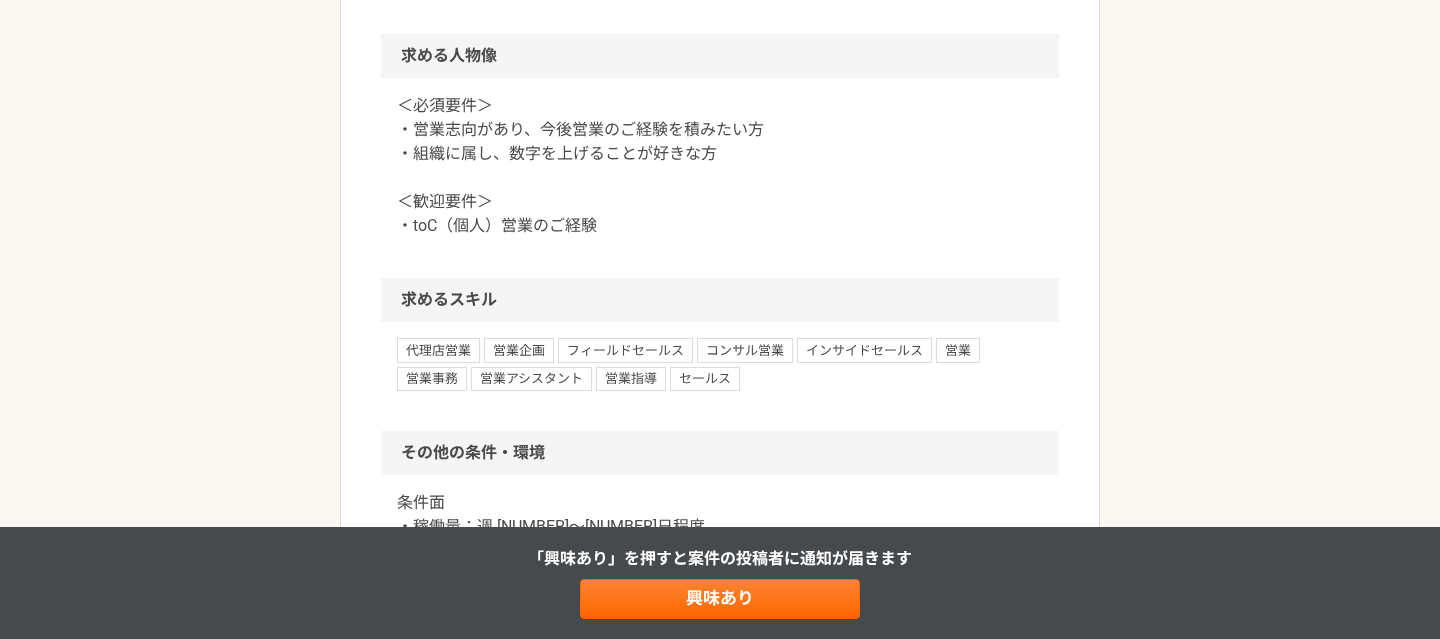 scroll, scrollTop: 1803, scrollLeft: 0, axis: vertical 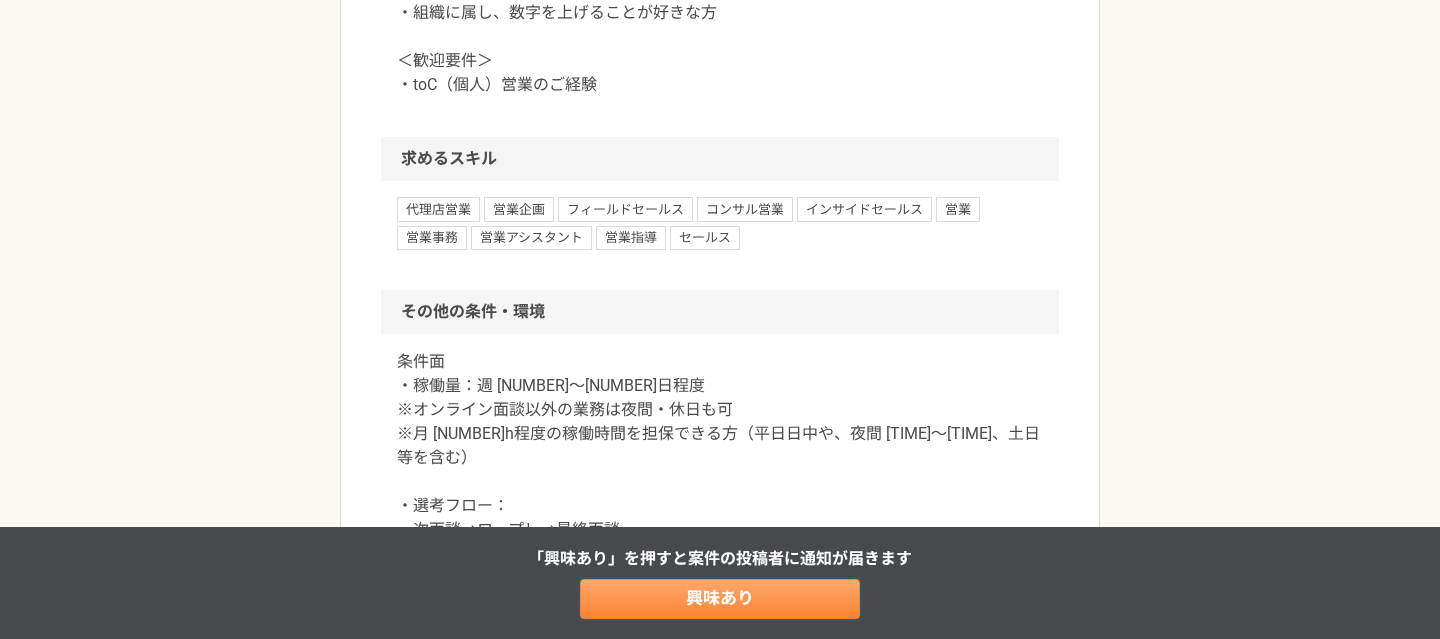 click on "興味あり" at bounding box center (720, 599) 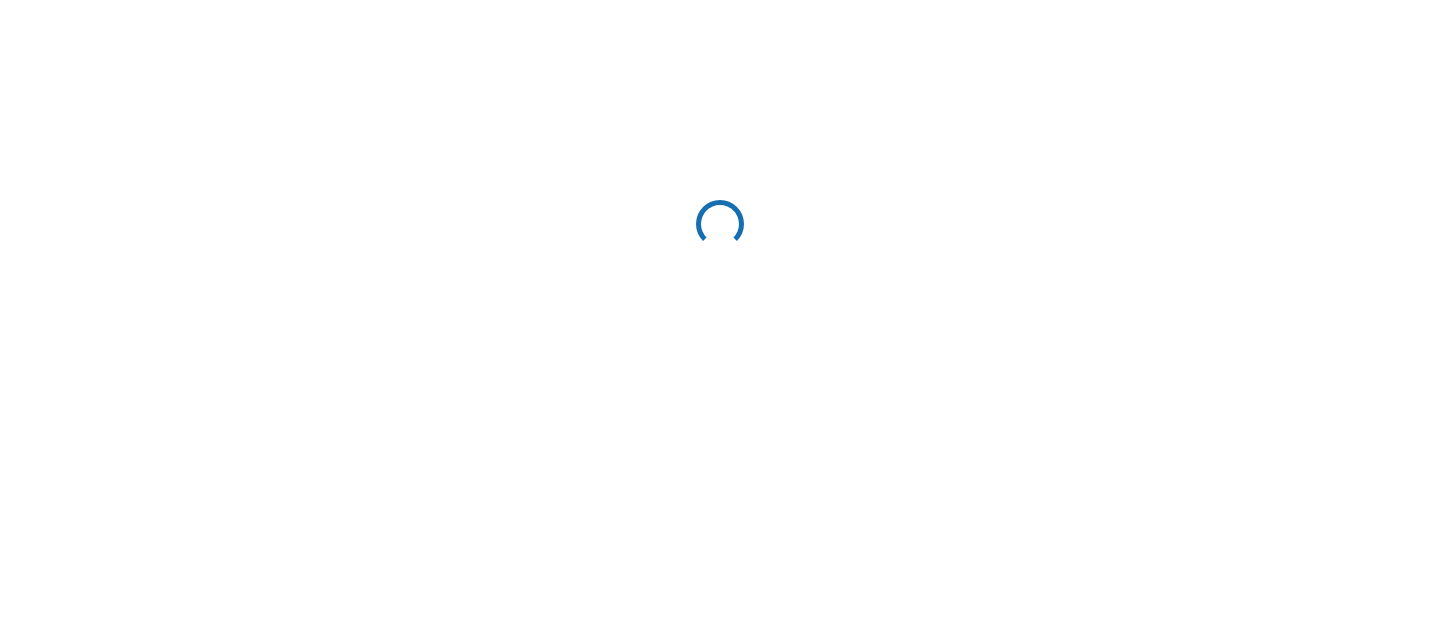 scroll, scrollTop: 0, scrollLeft: 0, axis: both 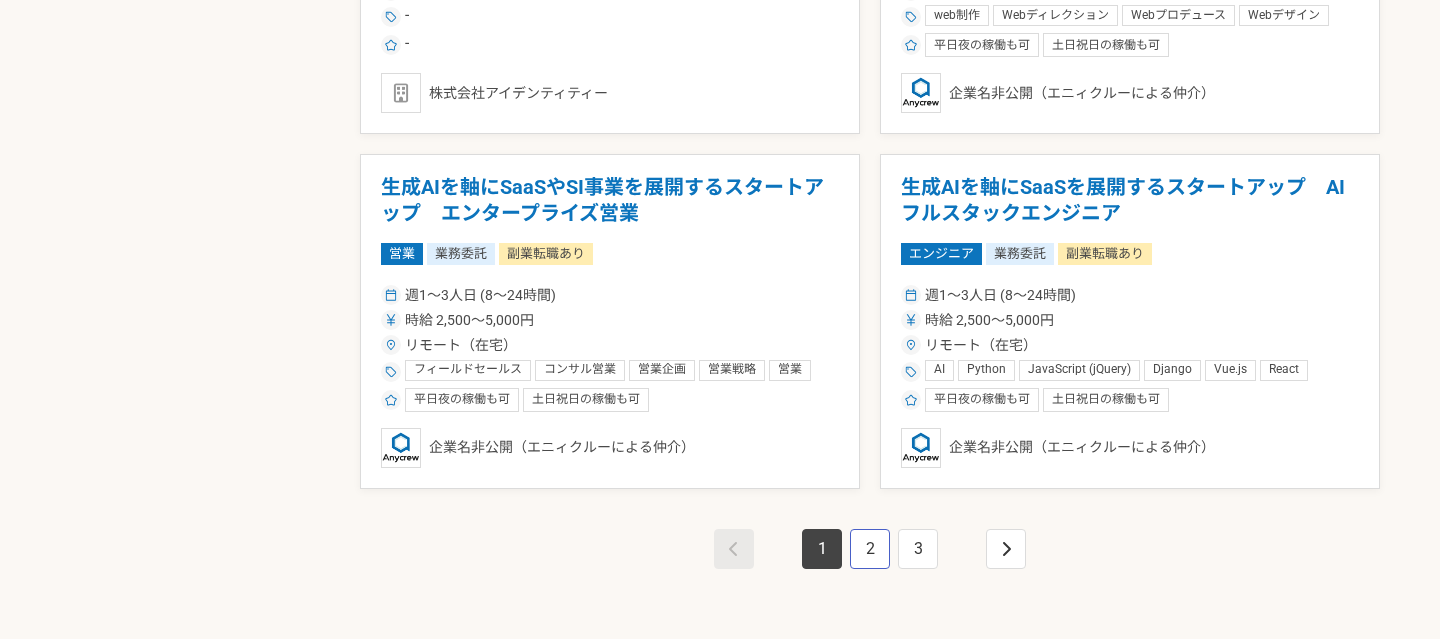 click on "2" at bounding box center (870, 549) 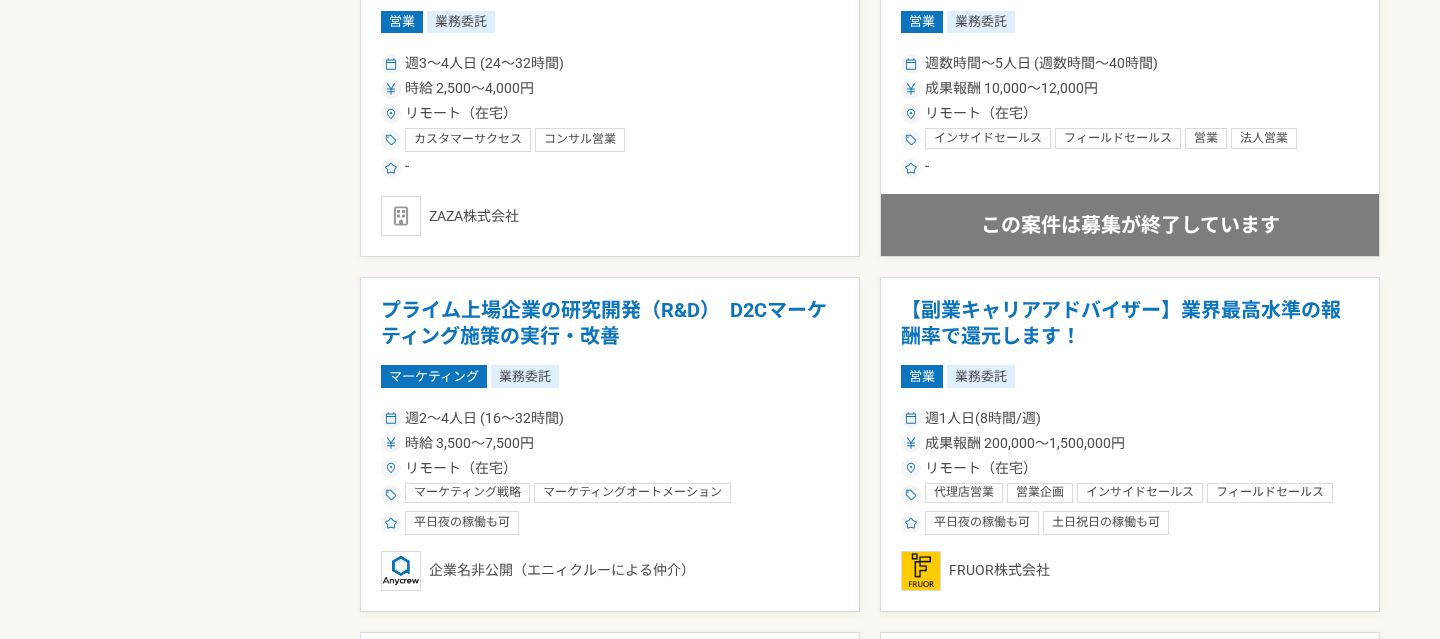 scroll, scrollTop: 1637, scrollLeft: 0, axis: vertical 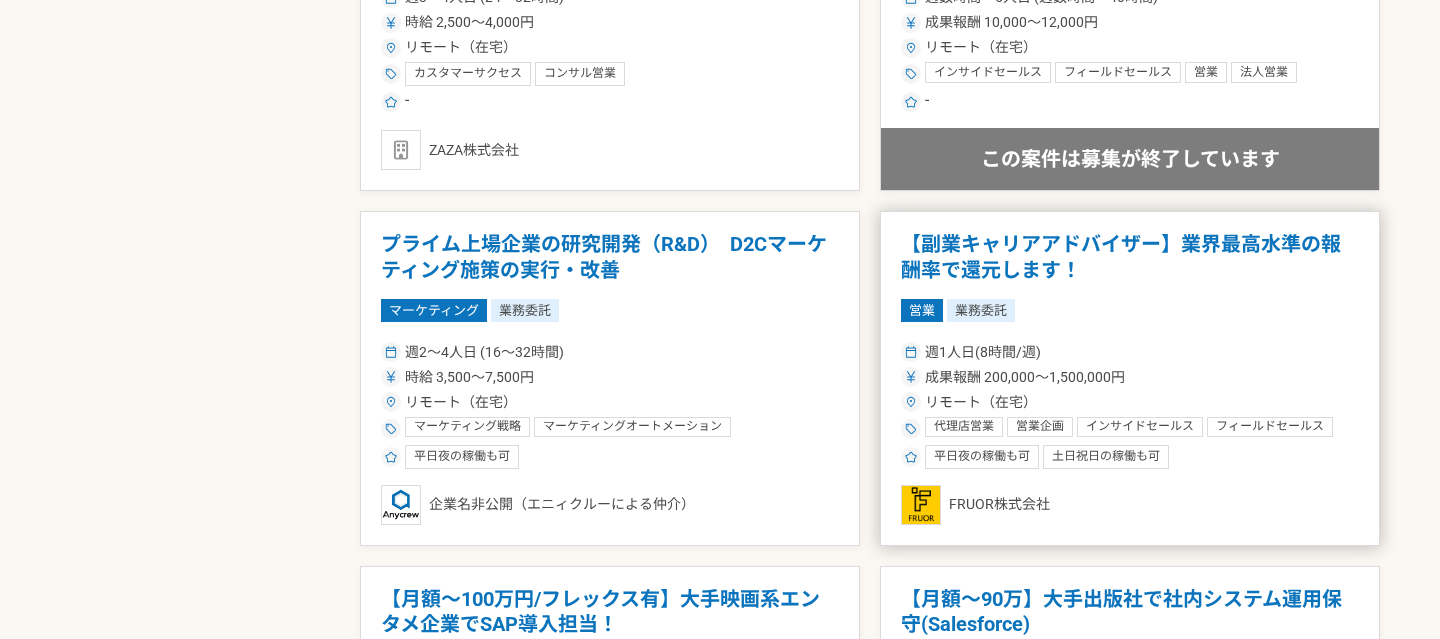 click on "【副業キャリアアドバイザー】業界最高水準の報酬率で還元します！" at bounding box center [1130, 257] 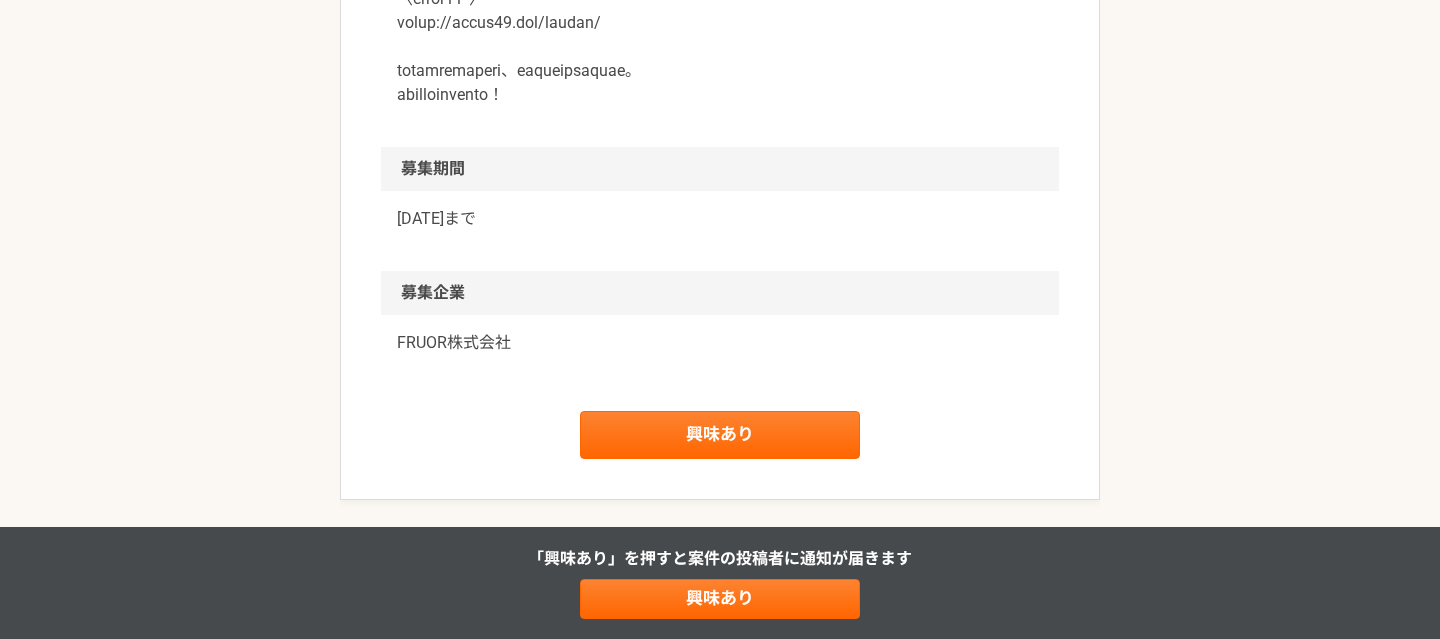 scroll, scrollTop: 2730, scrollLeft: 0, axis: vertical 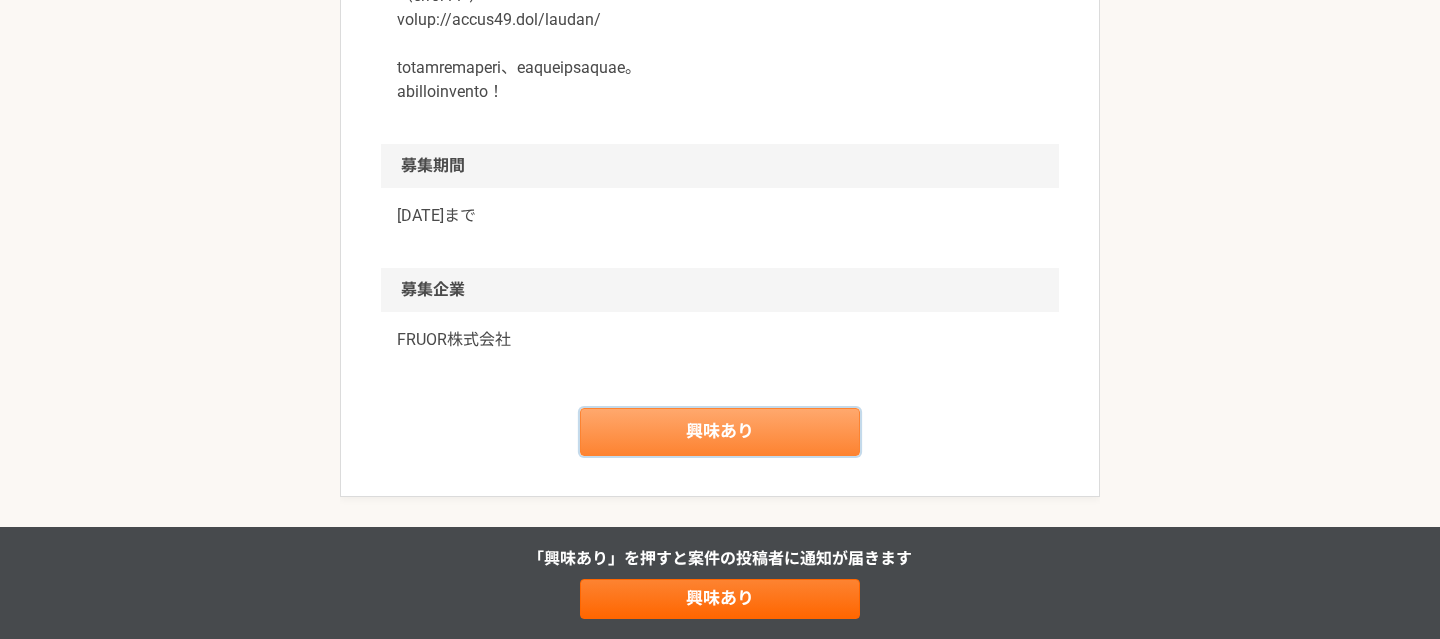 click on "興味あり" at bounding box center [720, 432] 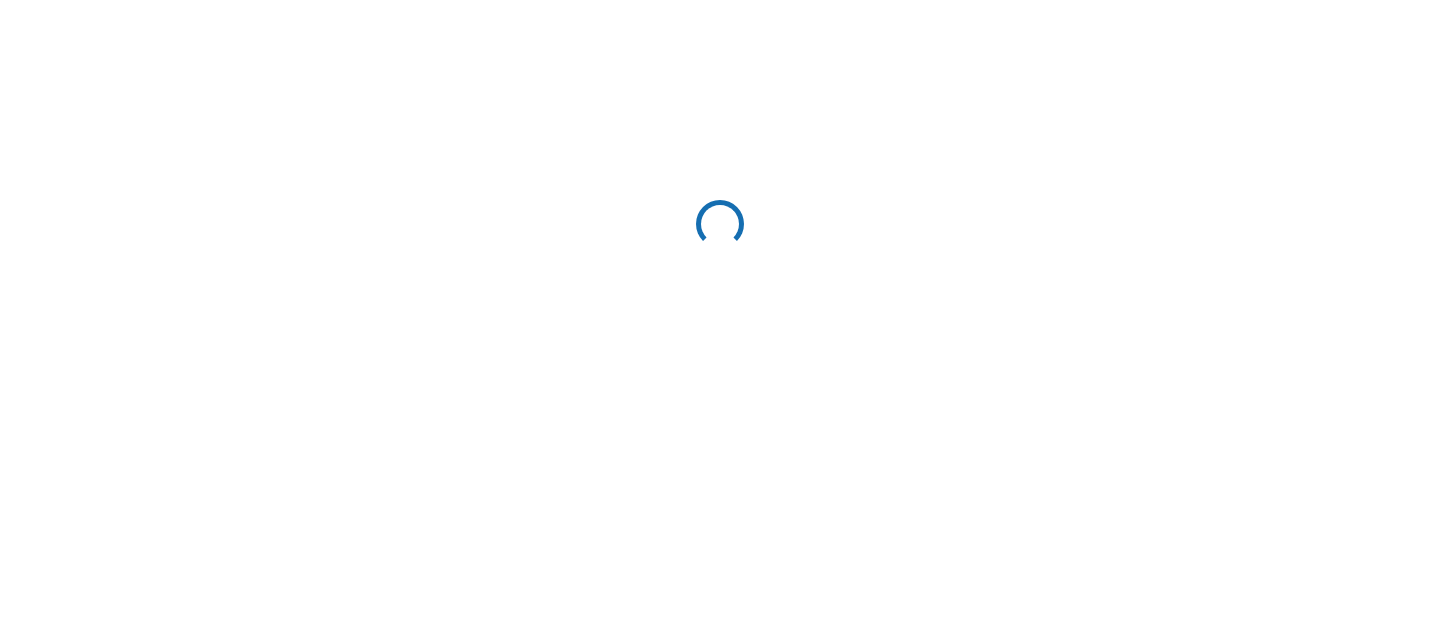 scroll, scrollTop: 0, scrollLeft: 0, axis: both 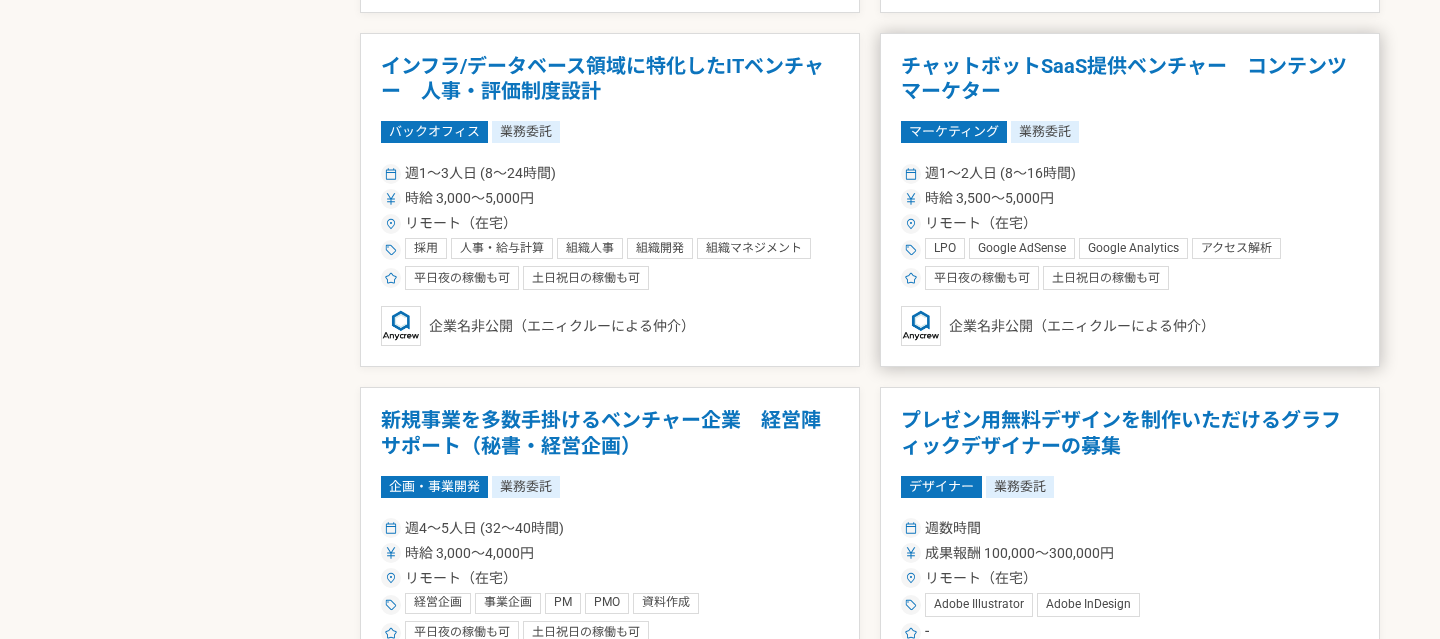 click on "チャットボットSaaS提供ベンチャー　コンテンツマーケター" at bounding box center (1130, 79) 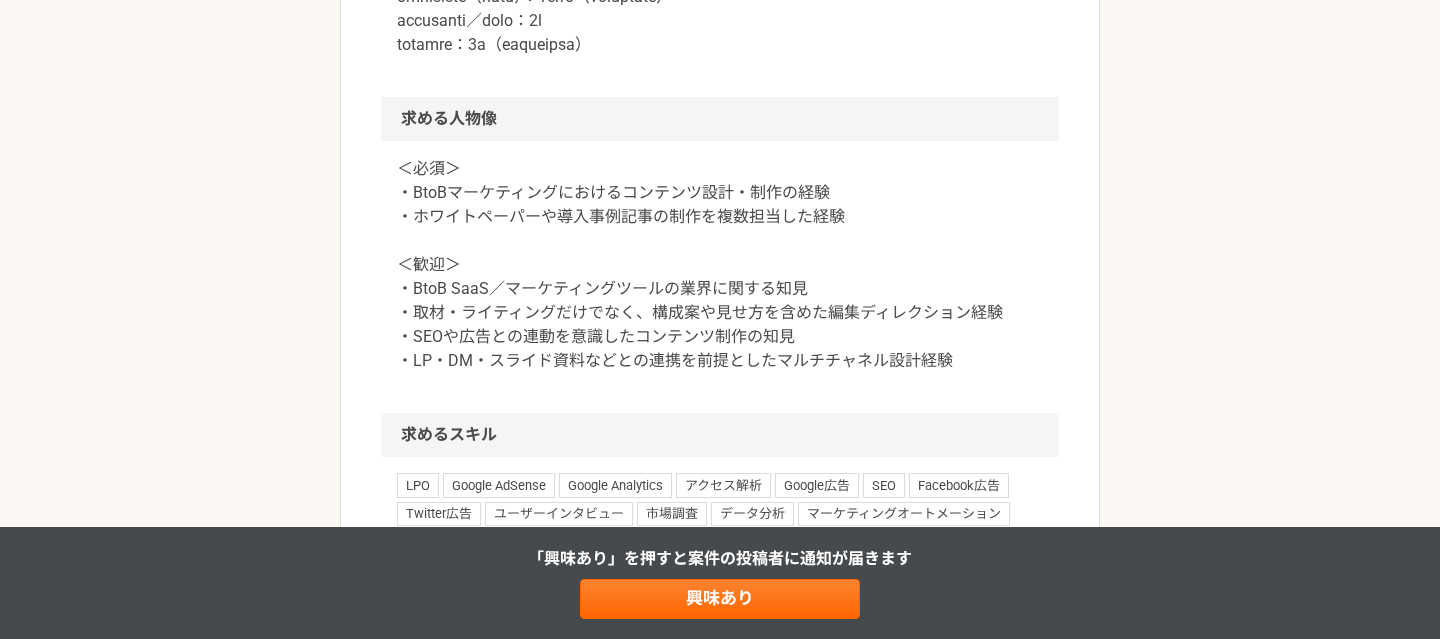 scroll, scrollTop: 1540, scrollLeft: 0, axis: vertical 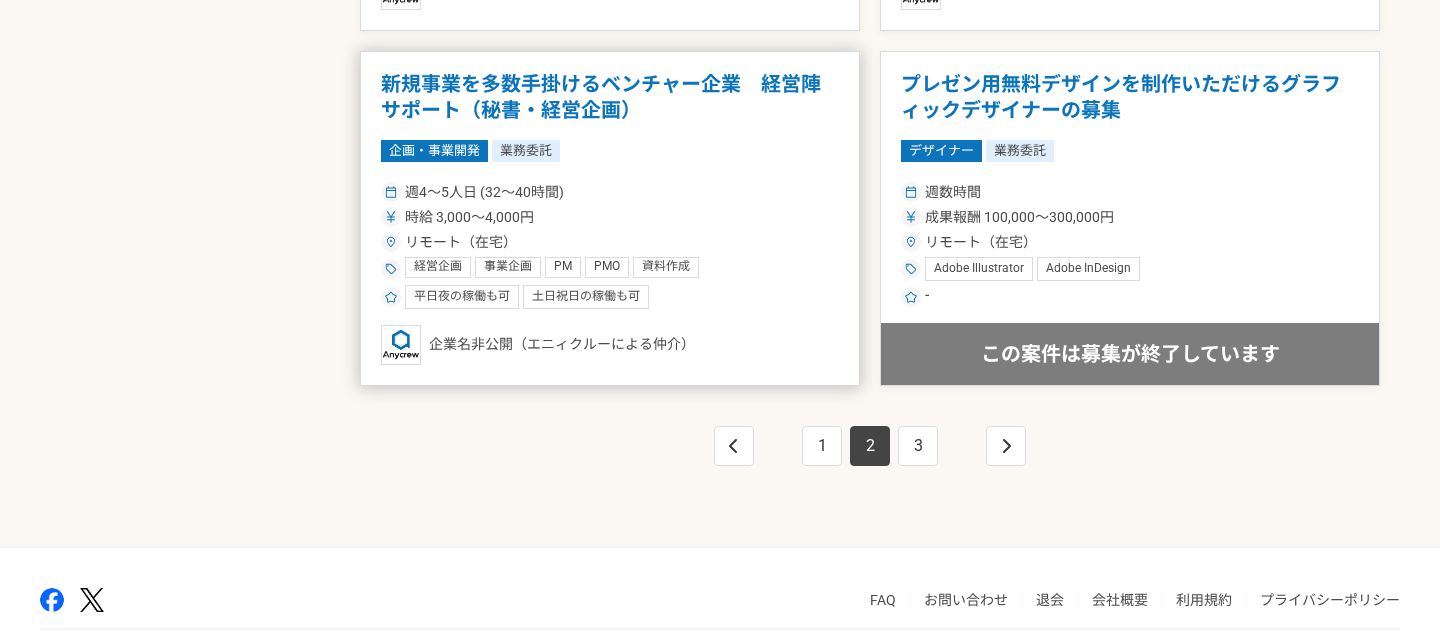 click on "新規事業を多数手掛けるベンチャー企業　経営陣サポート（秘書・経営企画）" at bounding box center (610, 97) 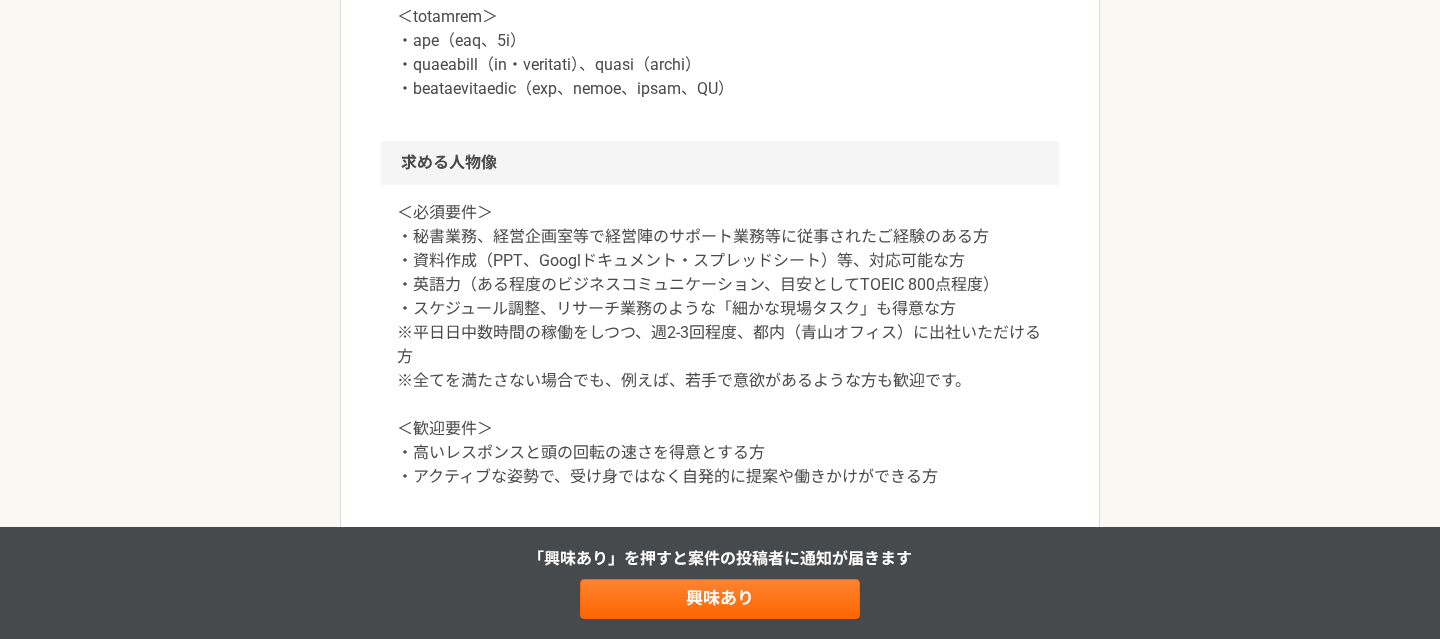 scroll, scrollTop: 1622, scrollLeft: 0, axis: vertical 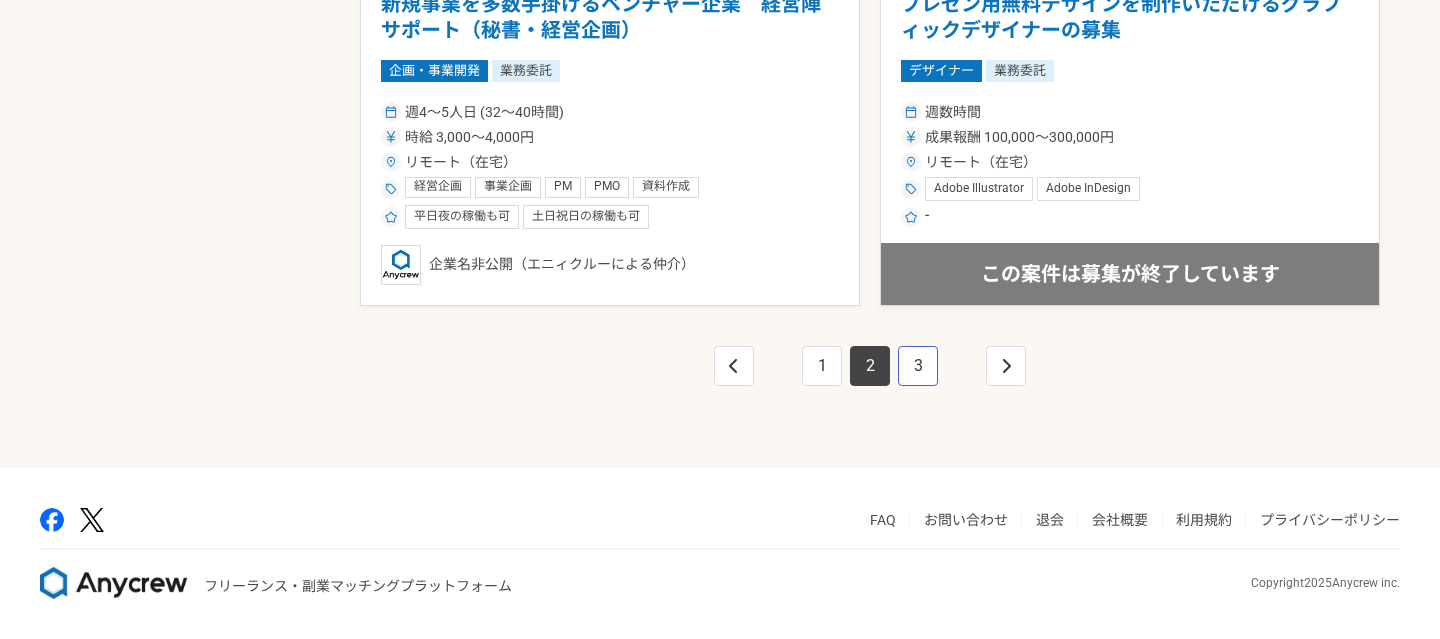 click on "3" at bounding box center (918, 366) 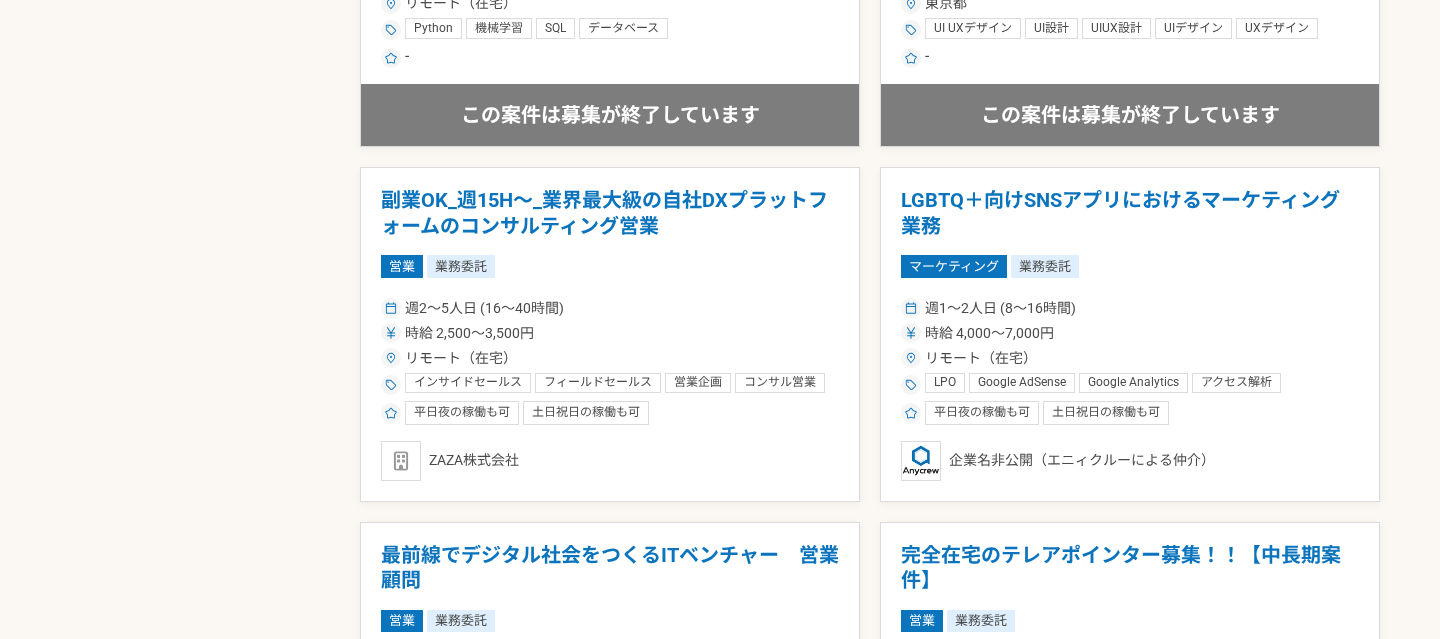scroll, scrollTop: 2778, scrollLeft: 0, axis: vertical 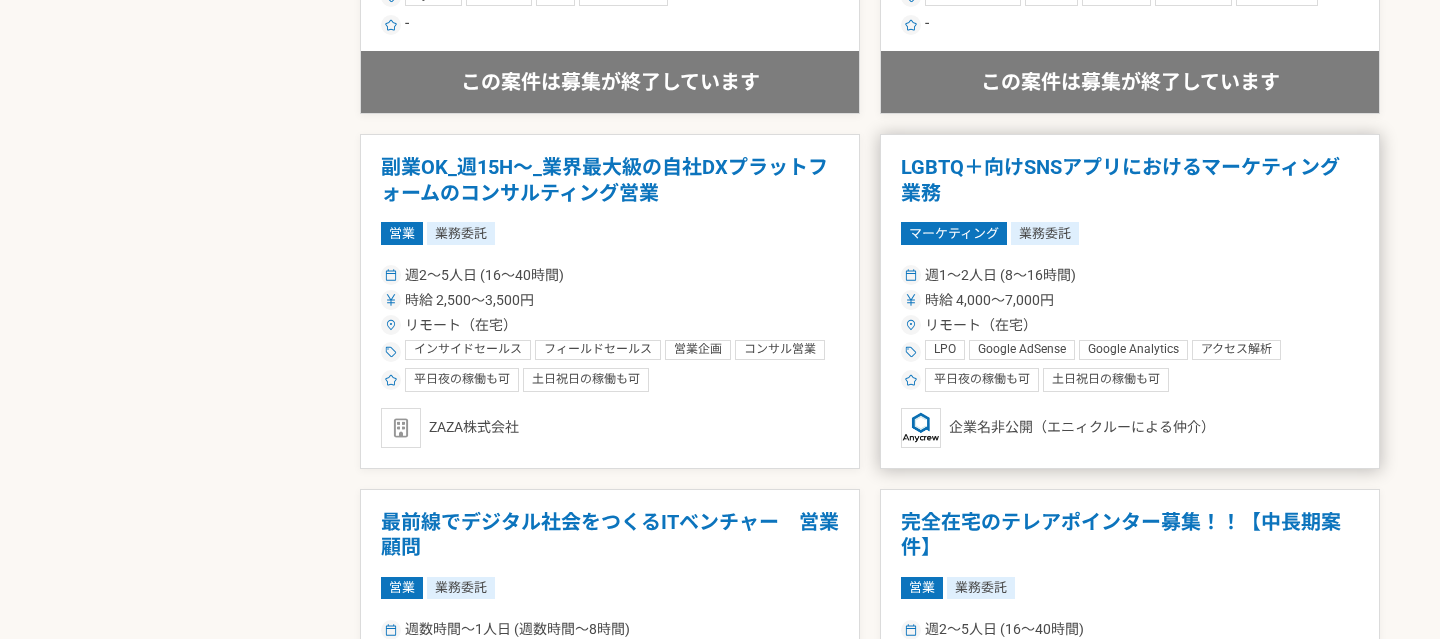 click on "LGBTQ＋向けSNSアプリにおけるマーケティング業務" at bounding box center (1130, 180) 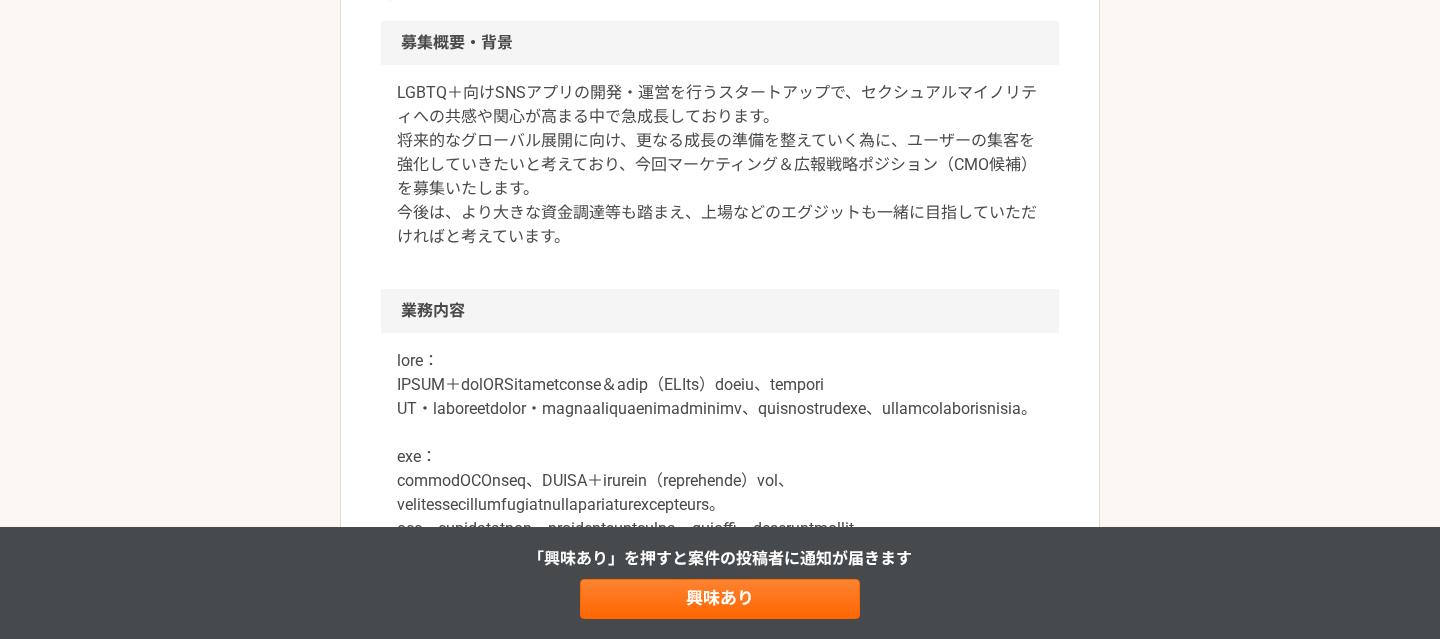 scroll, scrollTop: 595, scrollLeft: 0, axis: vertical 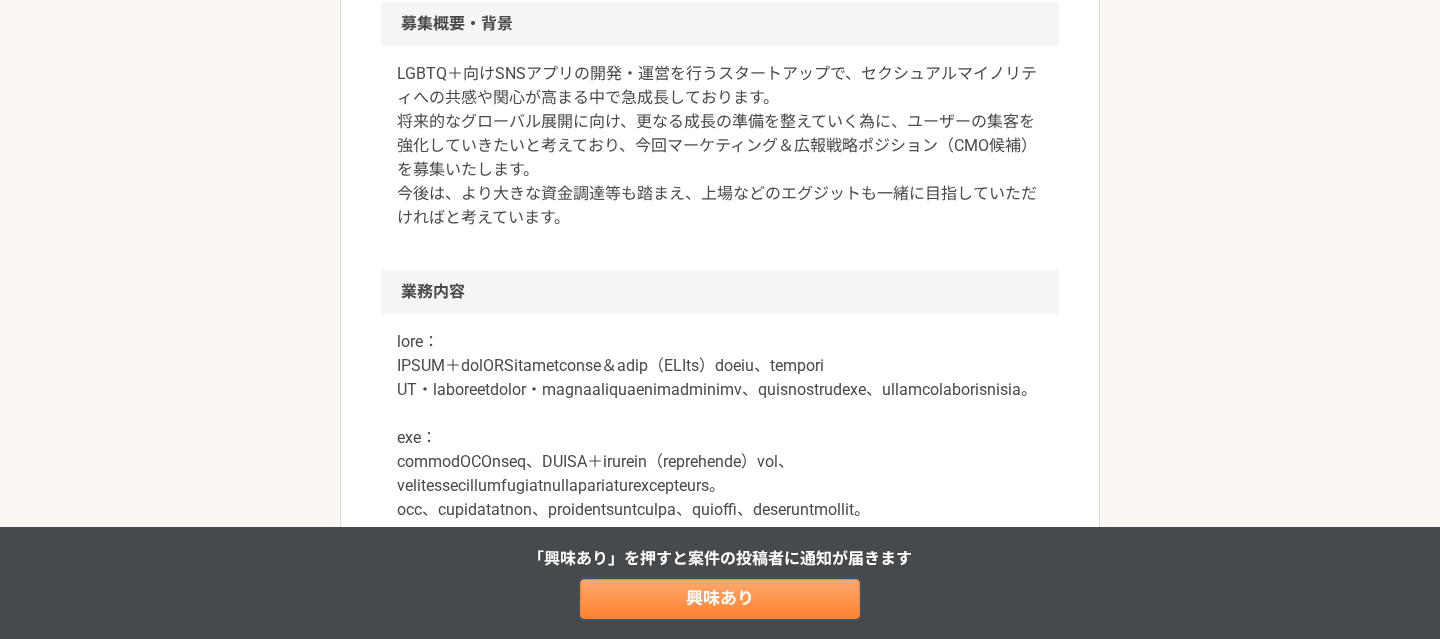 click on "興味あり" at bounding box center (720, 599) 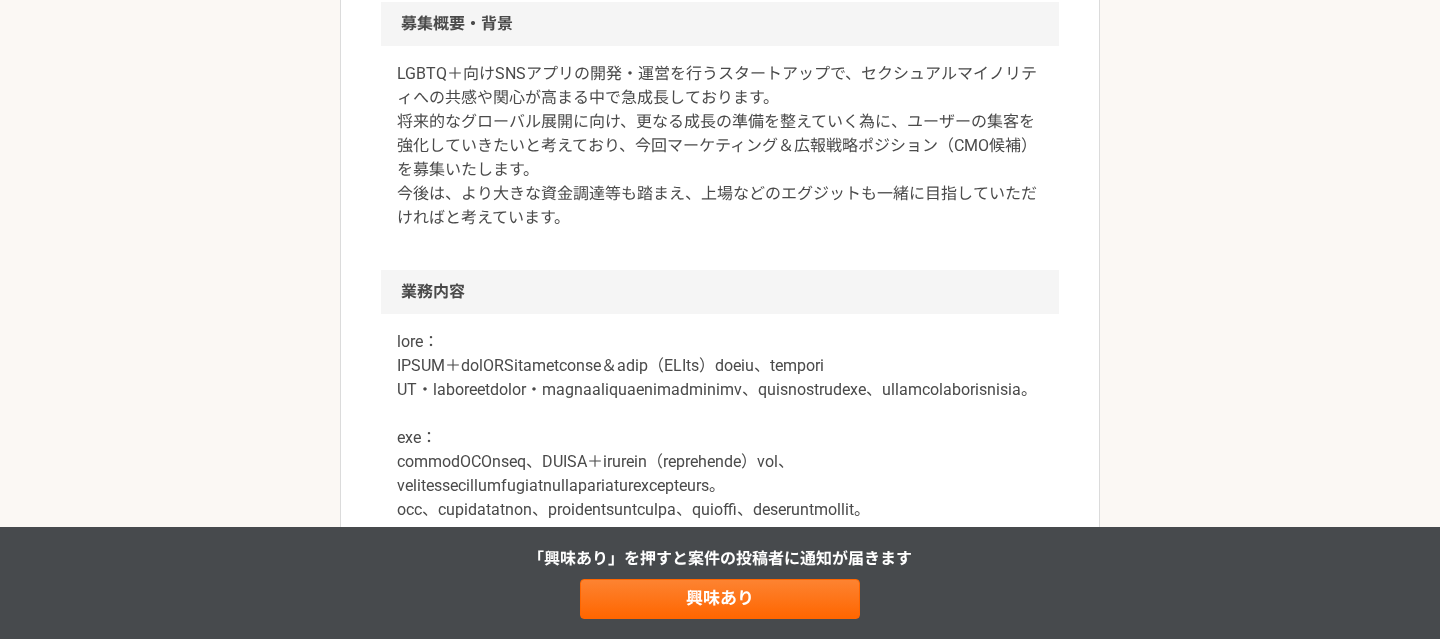 scroll, scrollTop: 0, scrollLeft: 0, axis: both 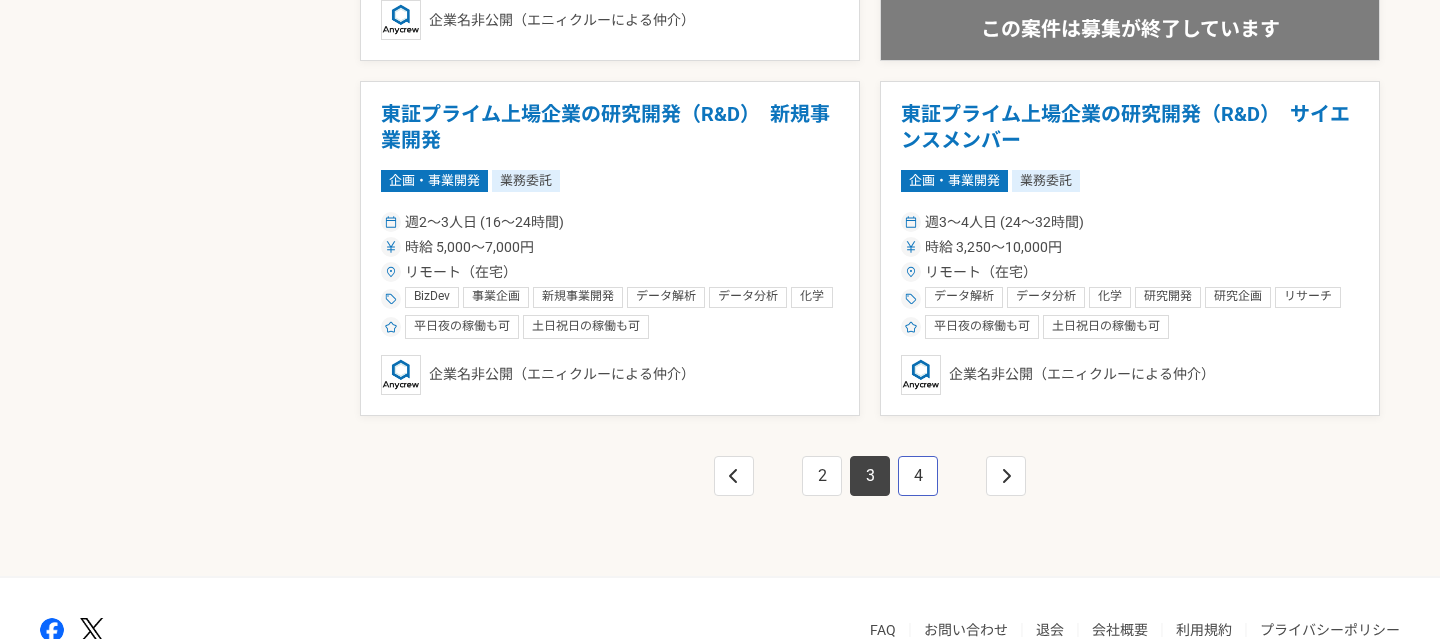 click on "4" at bounding box center (918, 476) 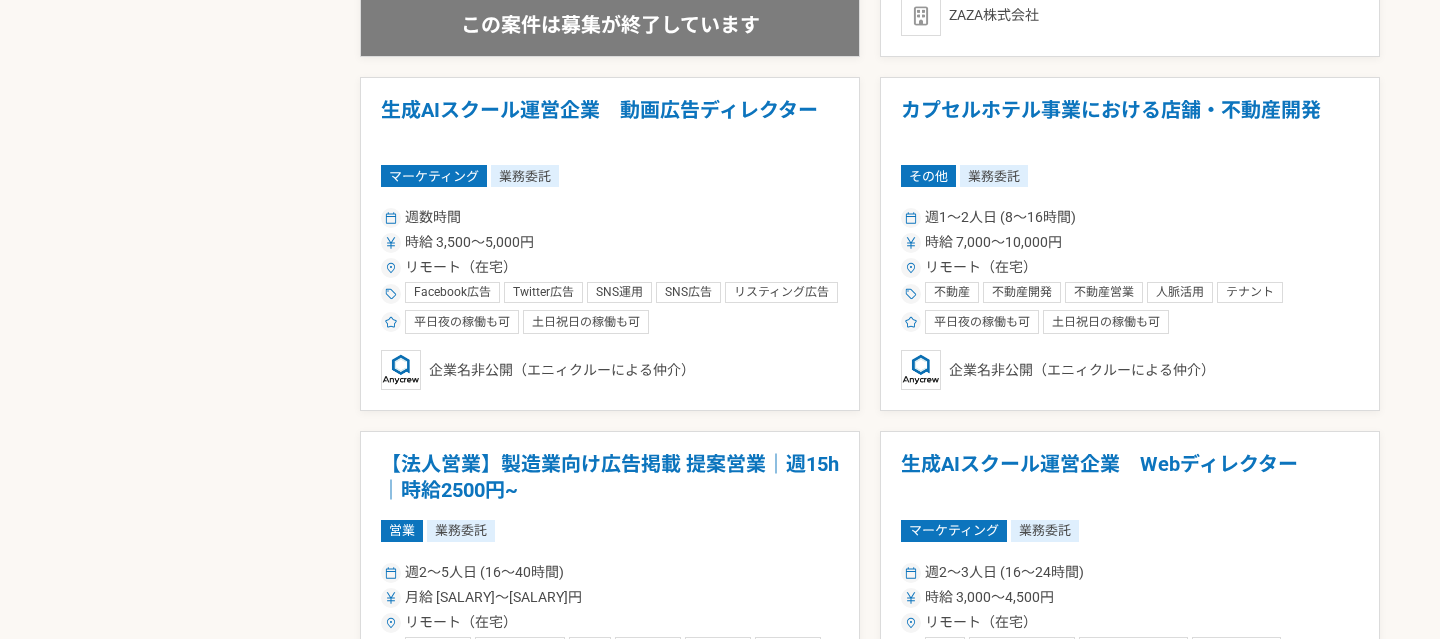 scroll, scrollTop: 2182, scrollLeft: 0, axis: vertical 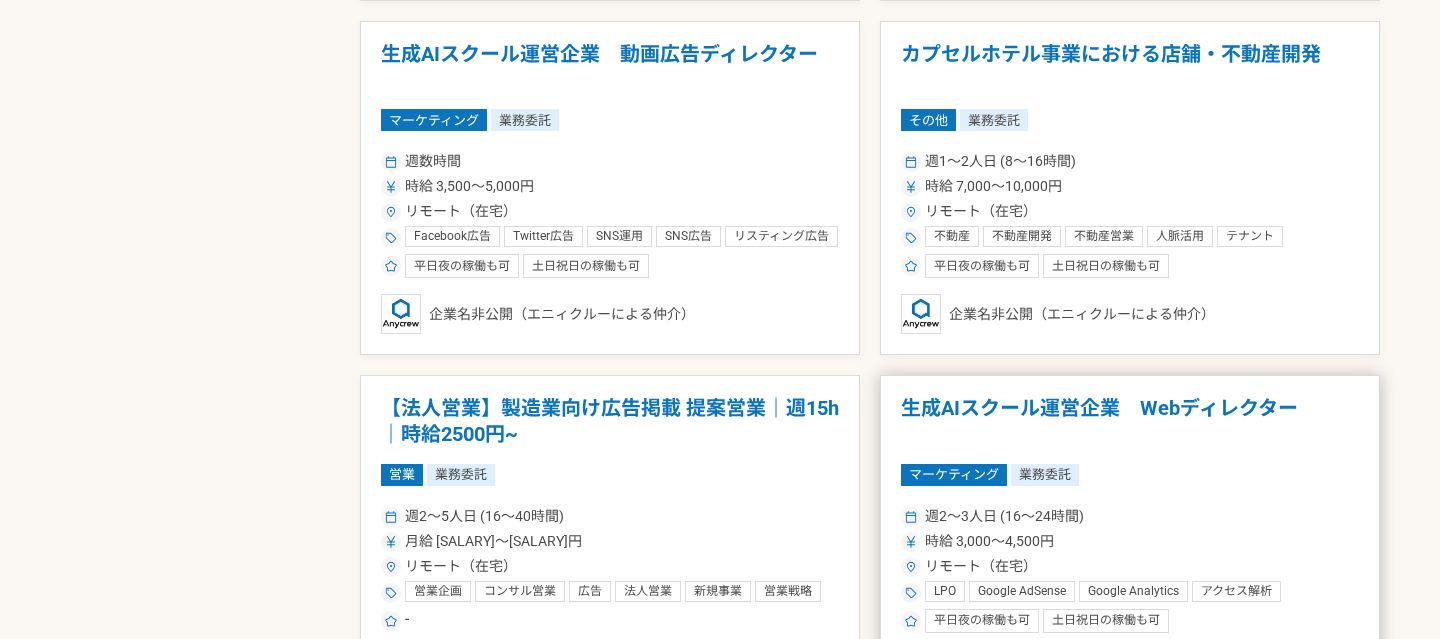 click on "生成AIスクール運営企業　Webディレクター" at bounding box center (1130, 421) 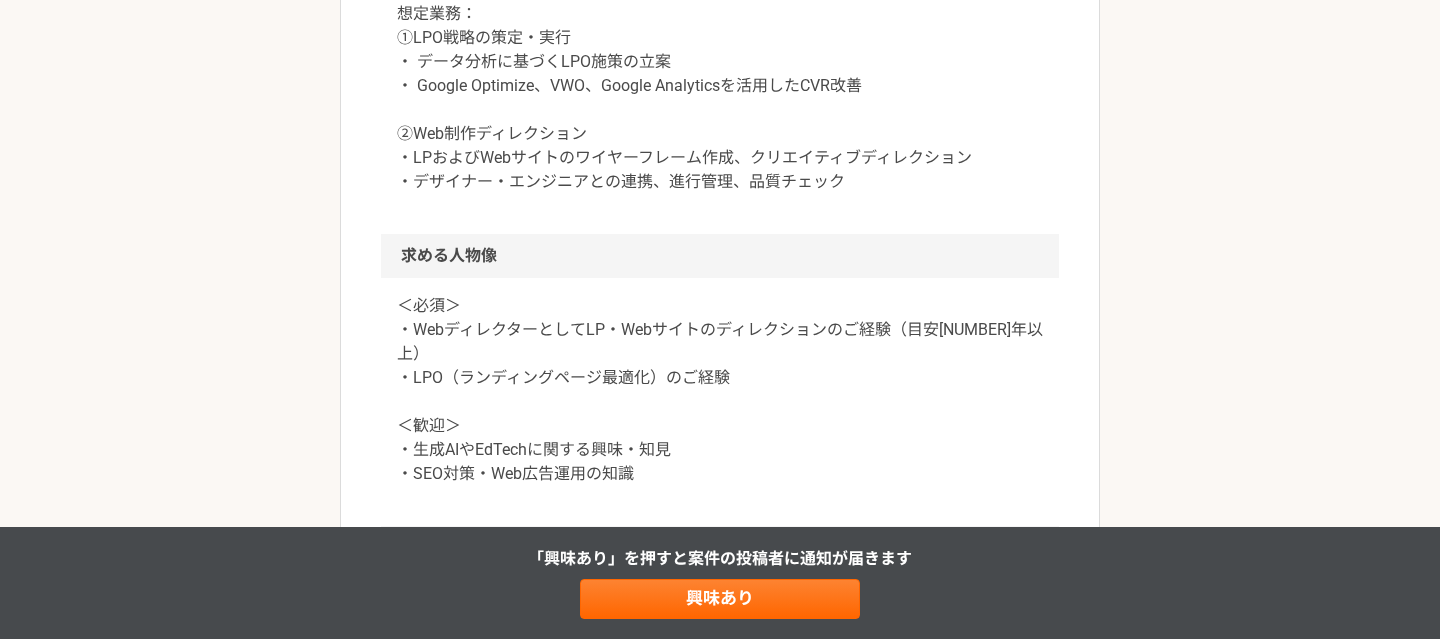 scroll, scrollTop: 1257, scrollLeft: 0, axis: vertical 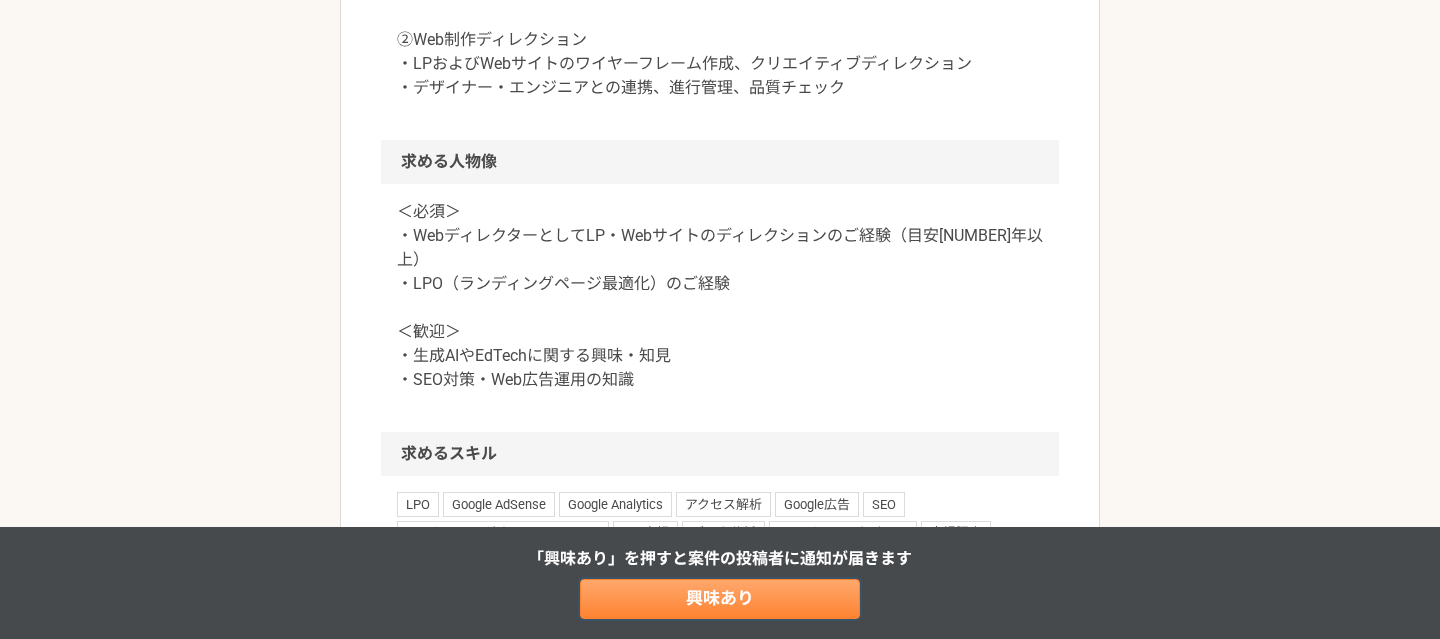 click on "興味あり" at bounding box center (720, 599) 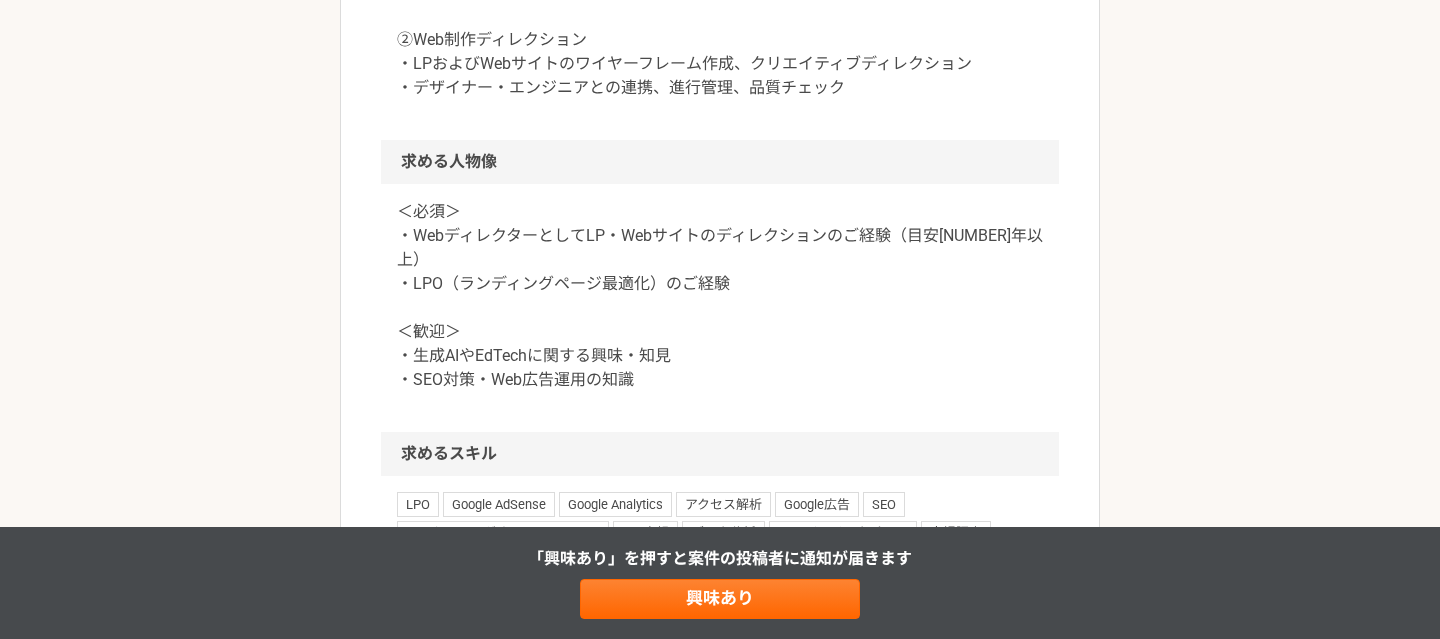 scroll, scrollTop: 0, scrollLeft: 0, axis: both 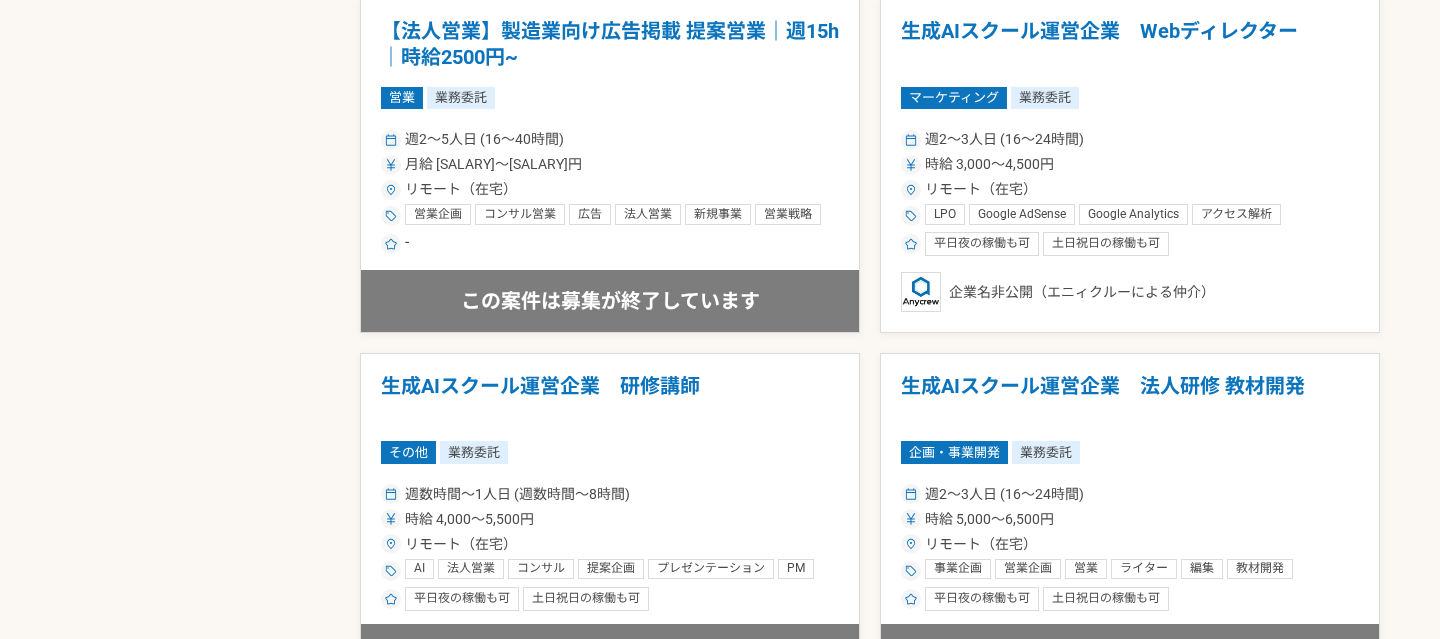 click on "生成AIスクール運営企業　研修講師" at bounding box center [610, 399] 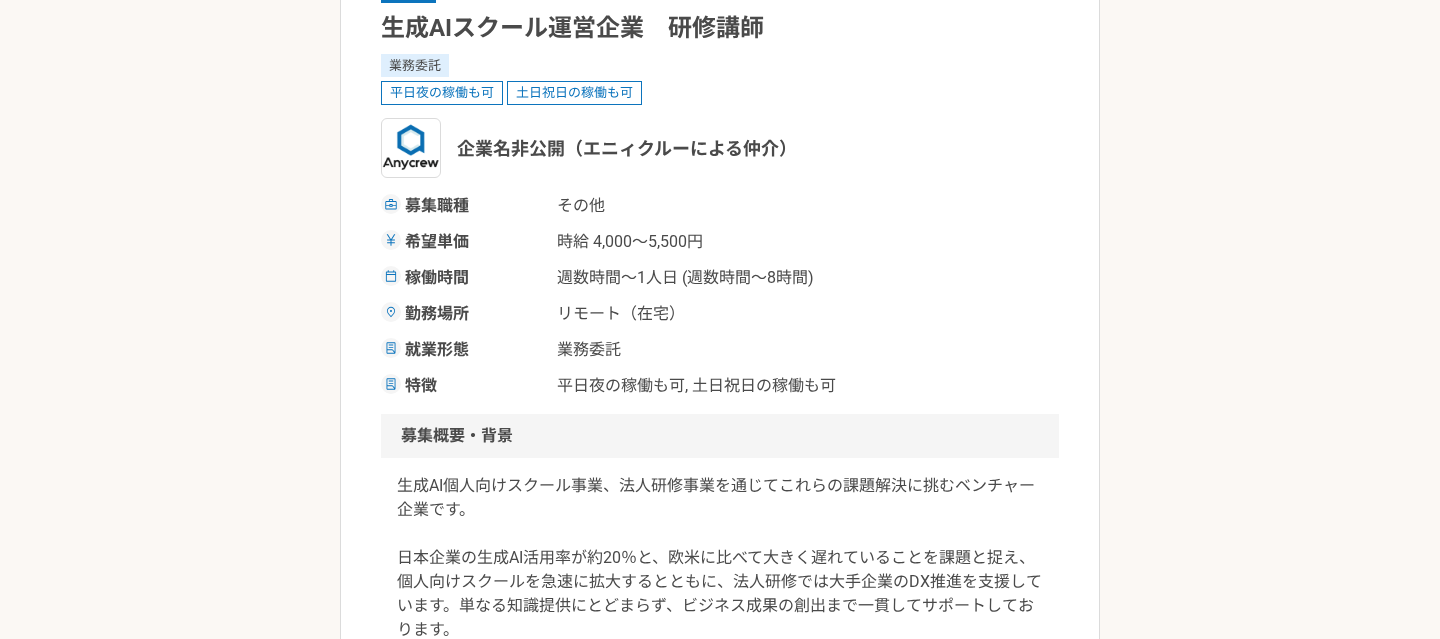 scroll, scrollTop: 53, scrollLeft: 0, axis: vertical 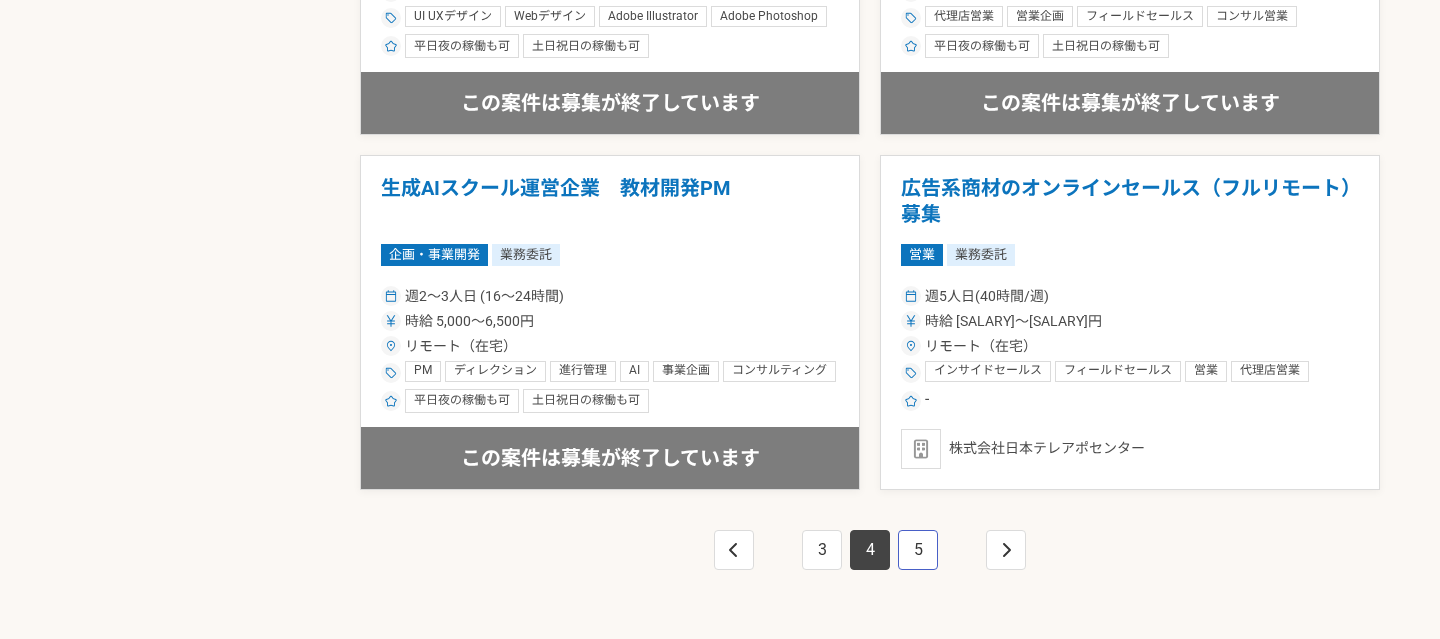 click on "5" at bounding box center [918, 550] 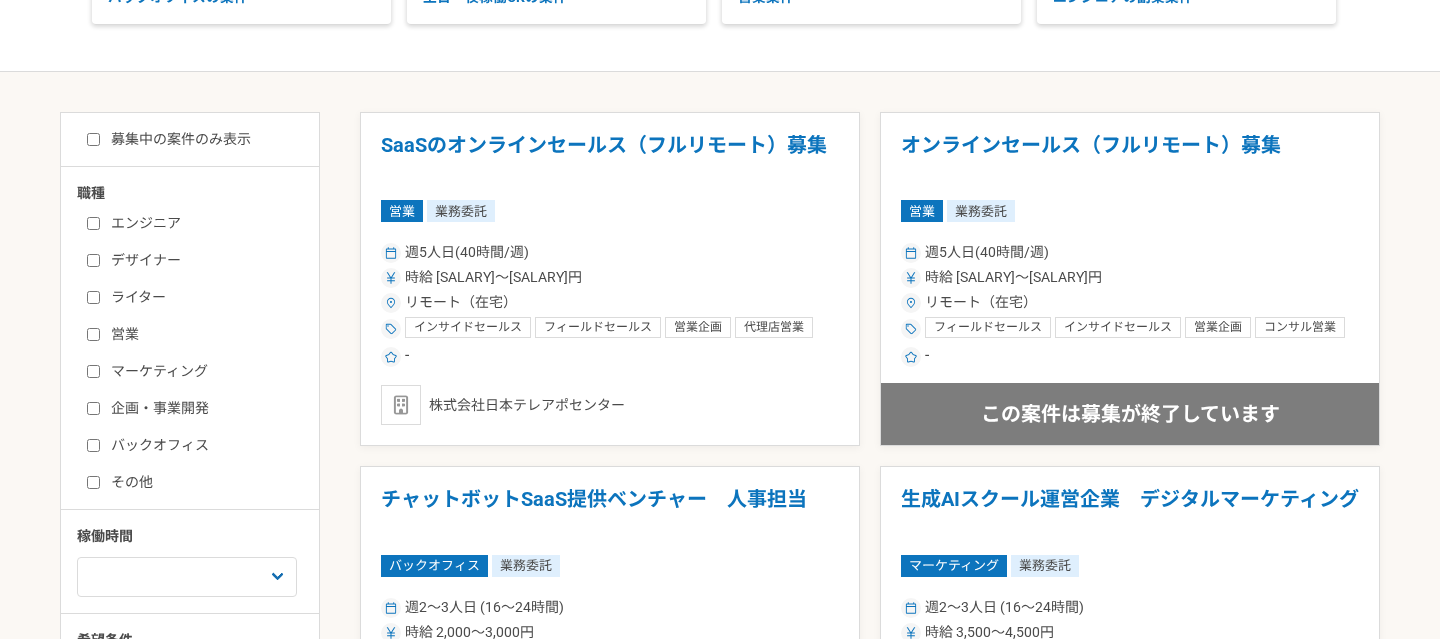 scroll, scrollTop: 426, scrollLeft: 0, axis: vertical 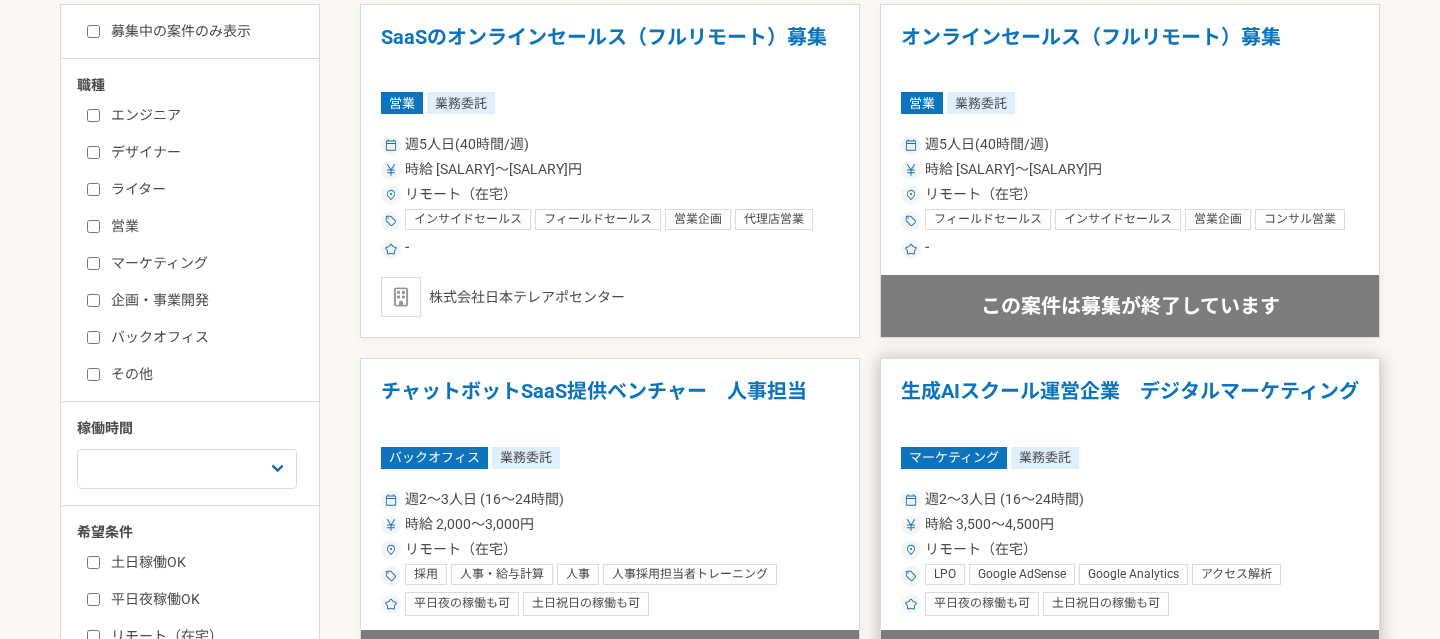 click on "生成AIスクール運営企業　デジタルマーケティング" at bounding box center [1130, 404] 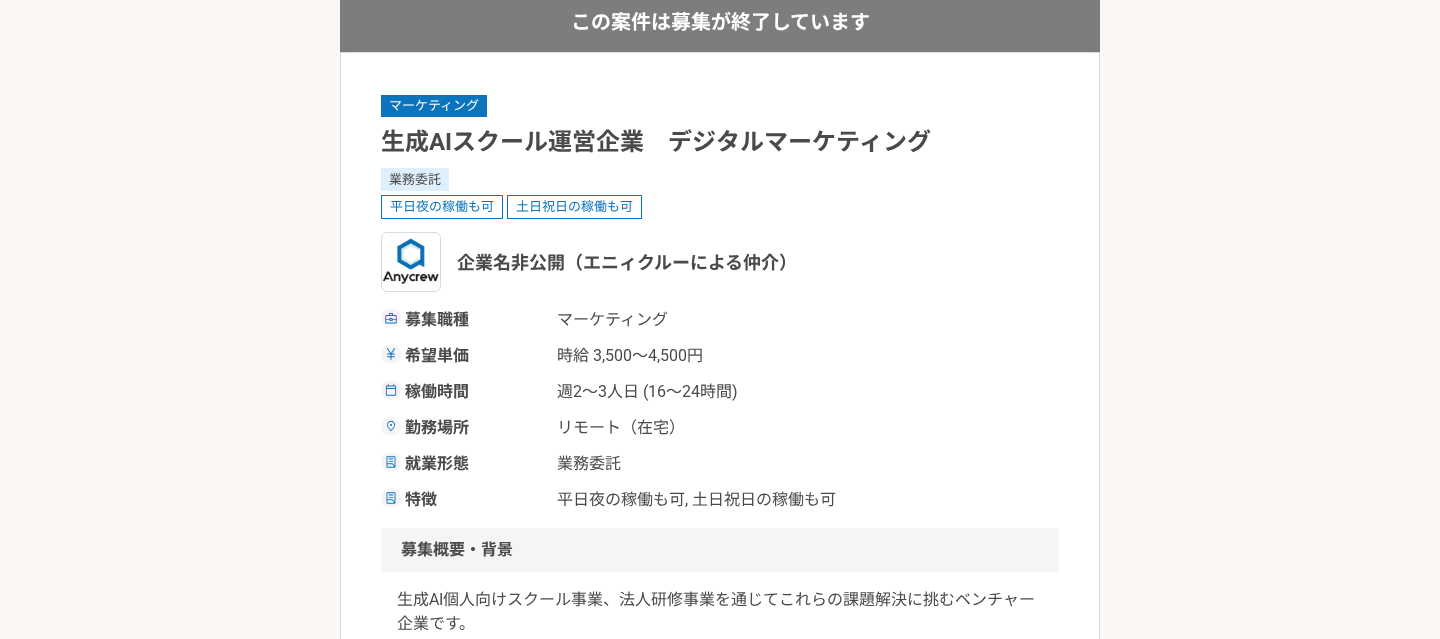 scroll, scrollTop: 170, scrollLeft: 0, axis: vertical 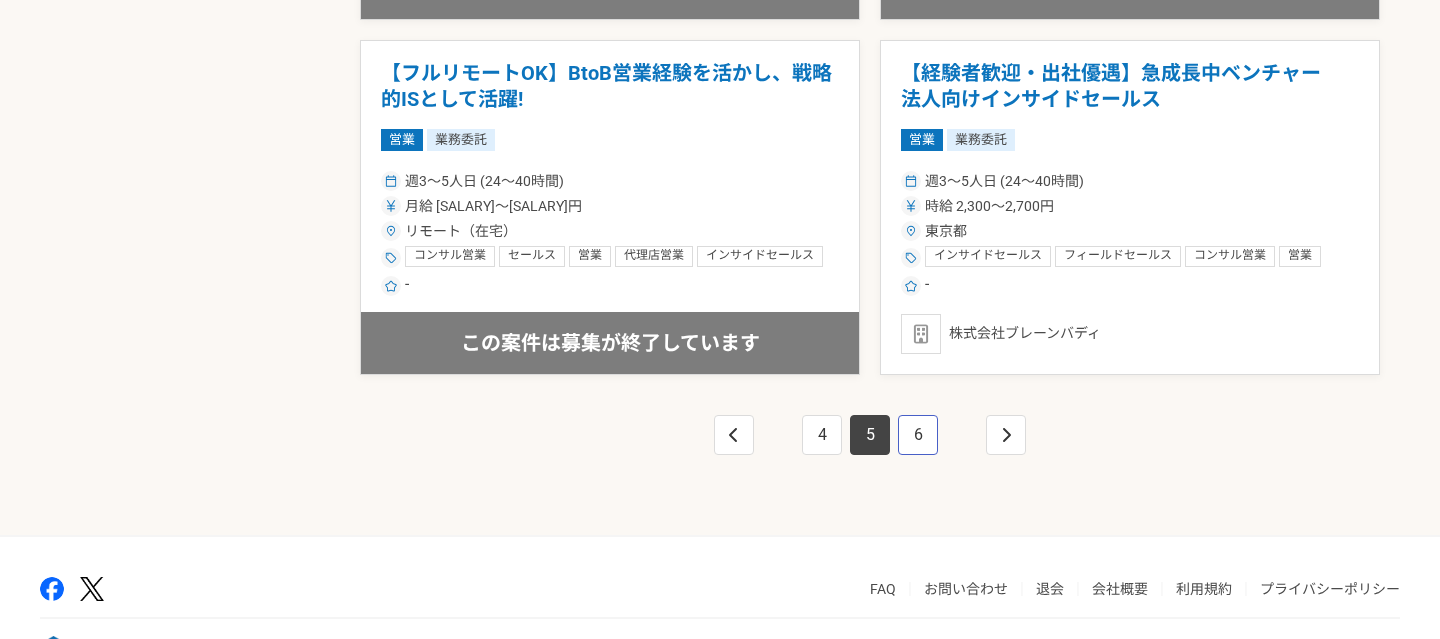 click on "6" at bounding box center [918, 435] 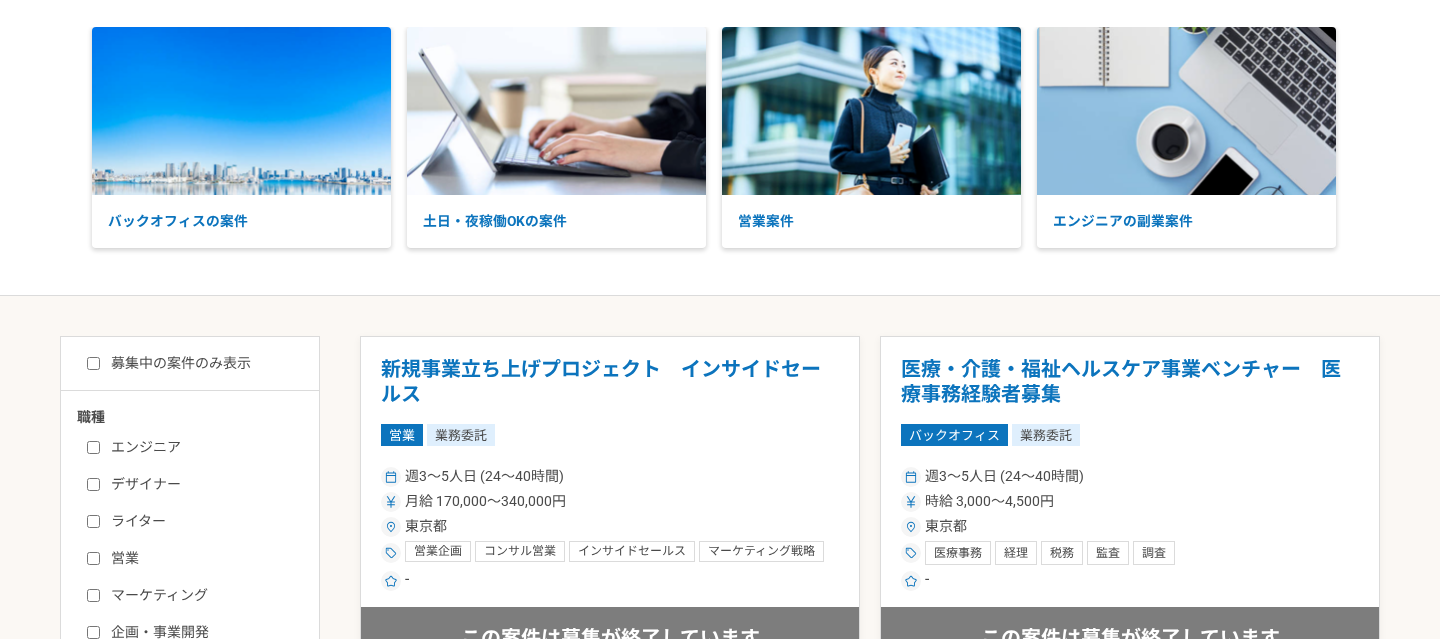 scroll, scrollTop: 0, scrollLeft: 0, axis: both 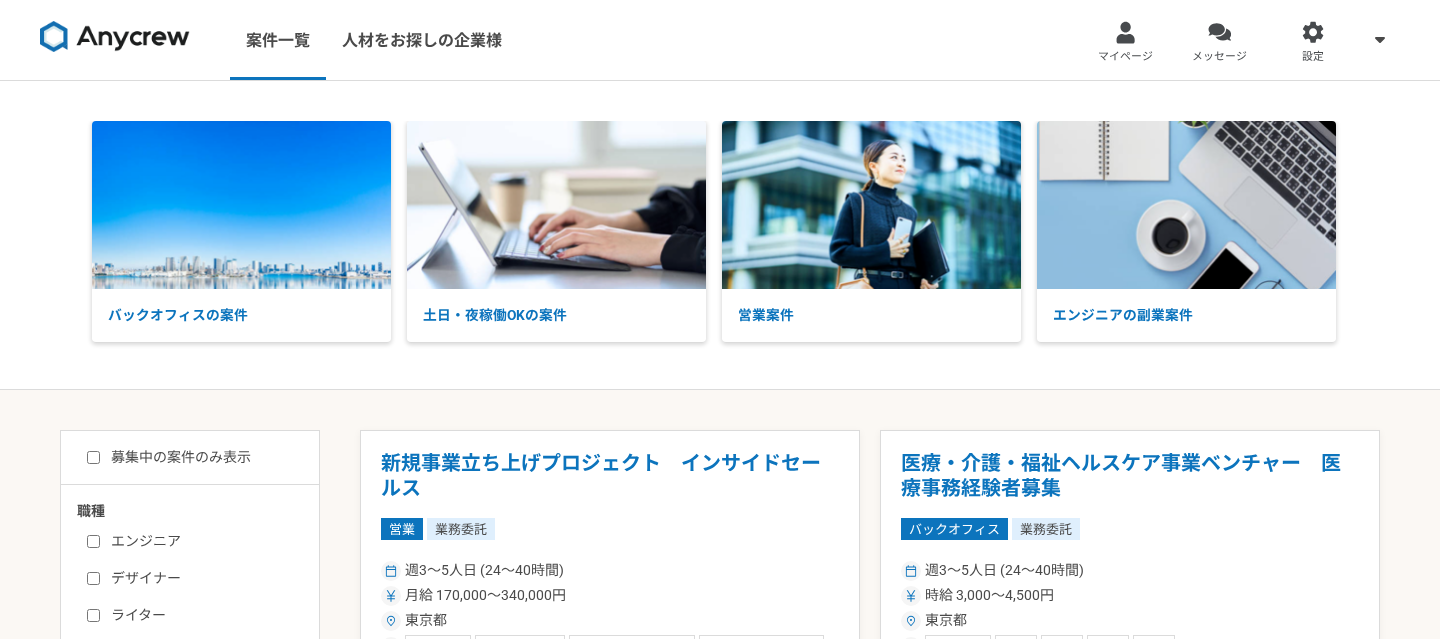 click on "募集中の案件のみ表示" at bounding box center (169, 457) 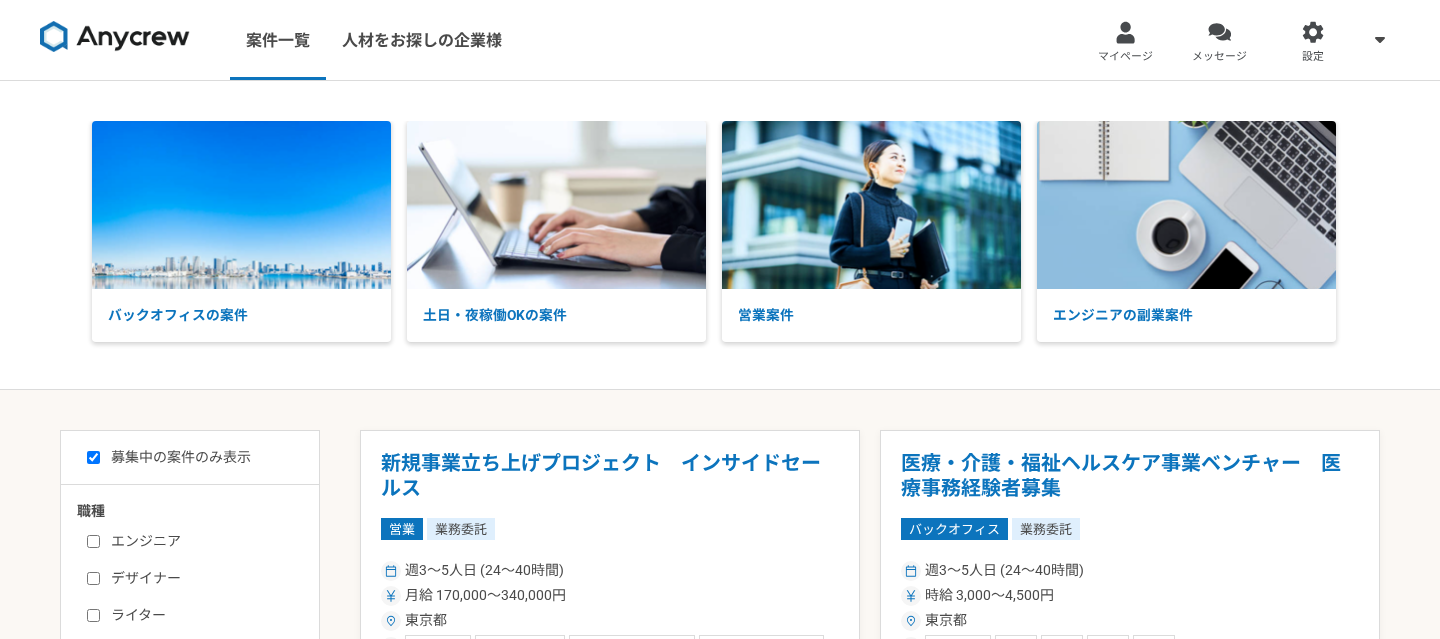 checkbox on "true" 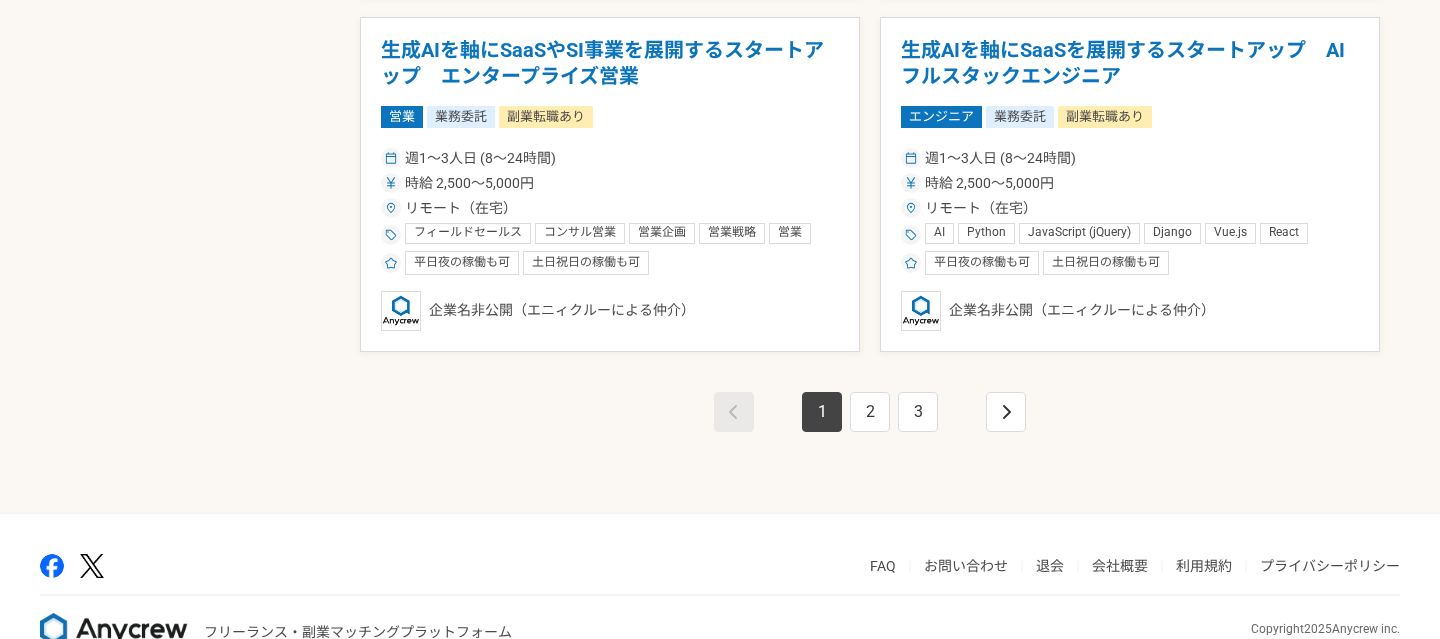 scroll, scrollTop: 3607, scrollLeft: 0, axis: vertical 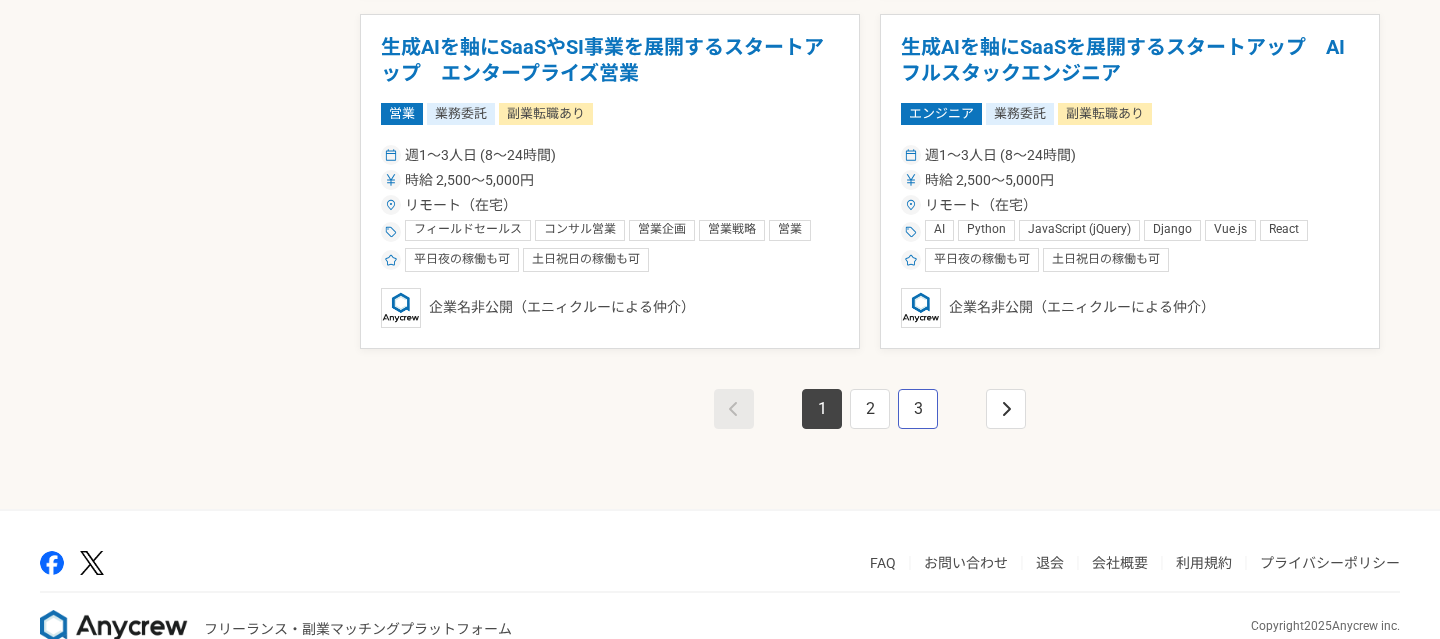 click on "3" at bounding box center [918, 409] 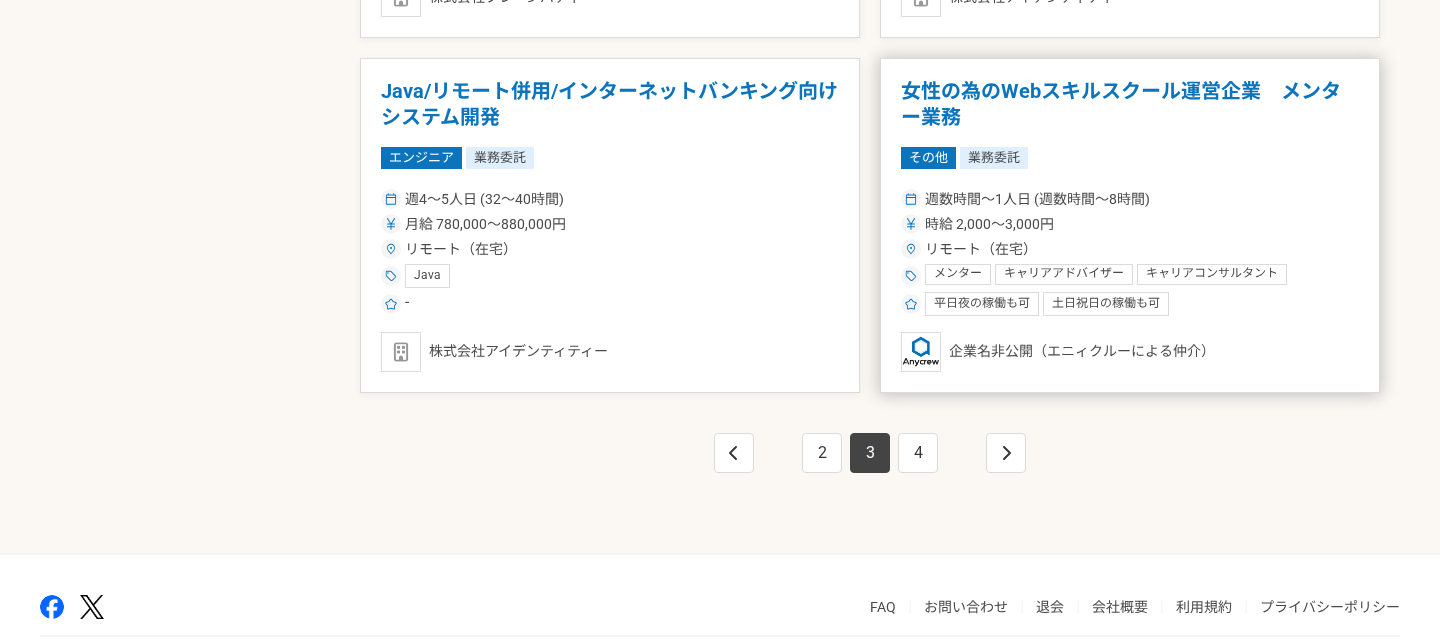 scroll, scrollTop: 3574, scrollLeft: 0, axis: vertical 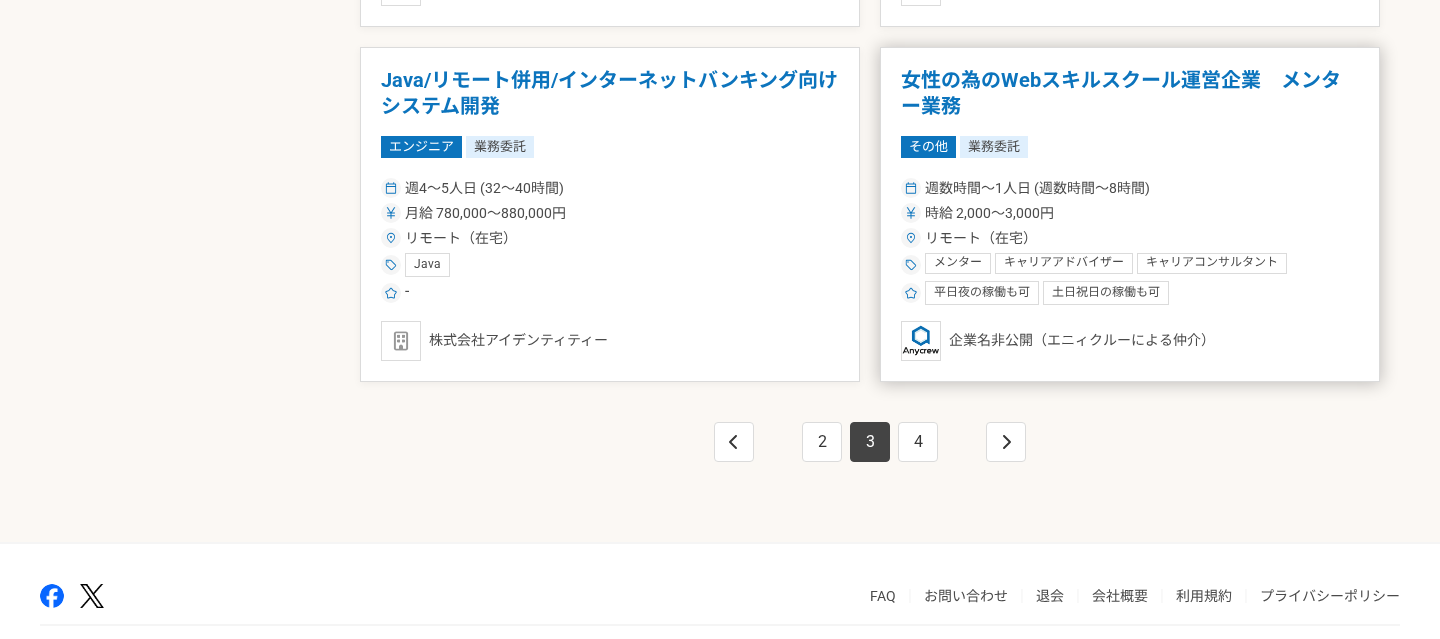 click on "女性の為のWebスキルスクール運営企業　メンター業務" at bounding box center (1130, 93) 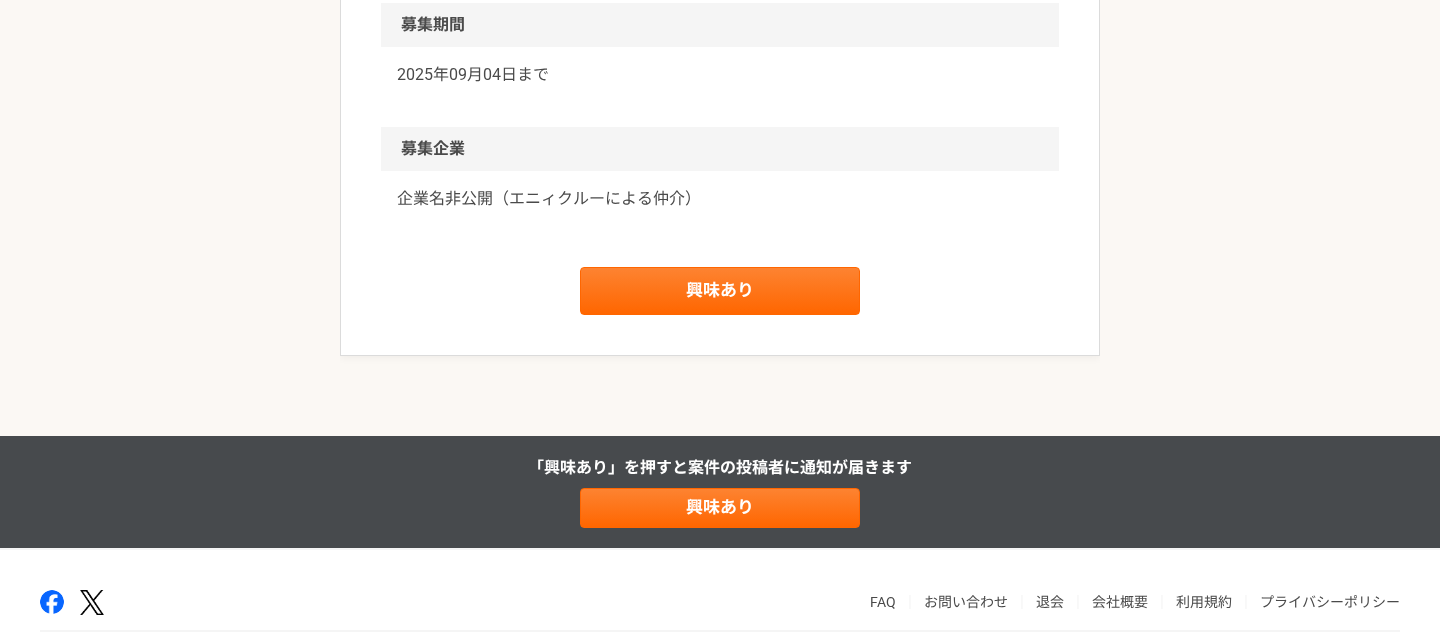 scroll, scrollTop: 2297, scrollLeft: 0, axis: vertical 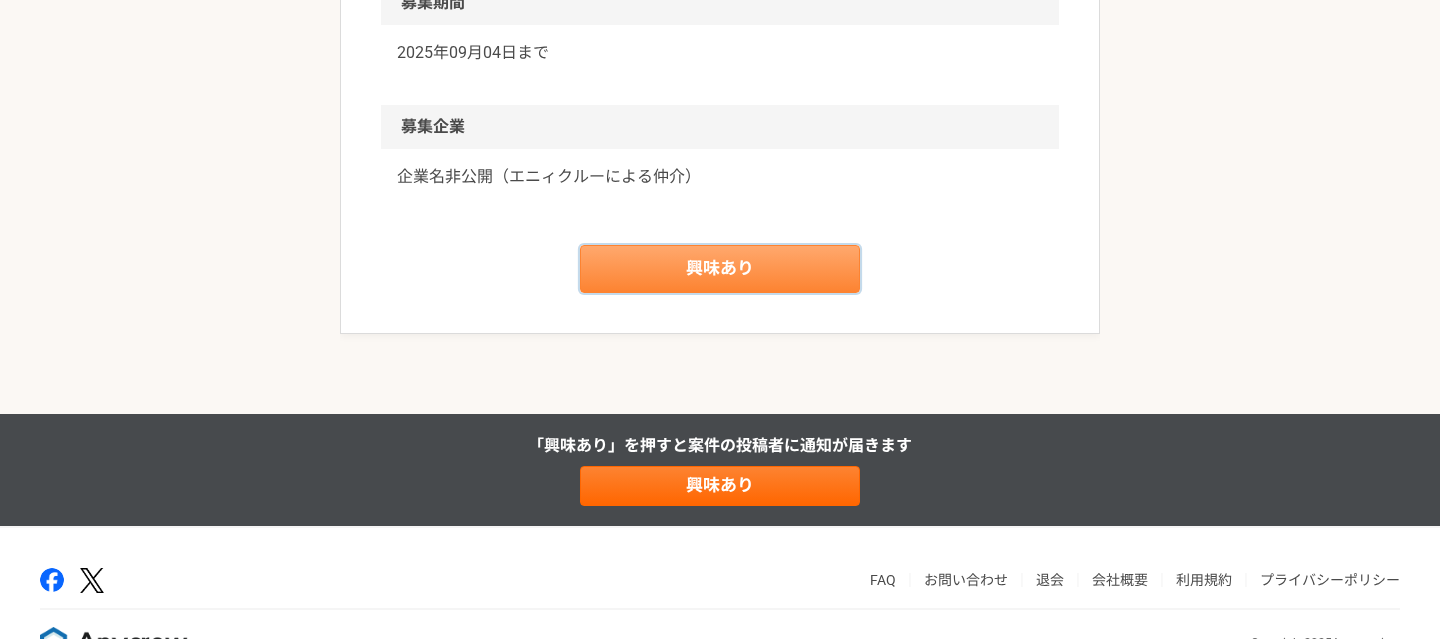 click on "興味あり" at bounding box center (720, 269) 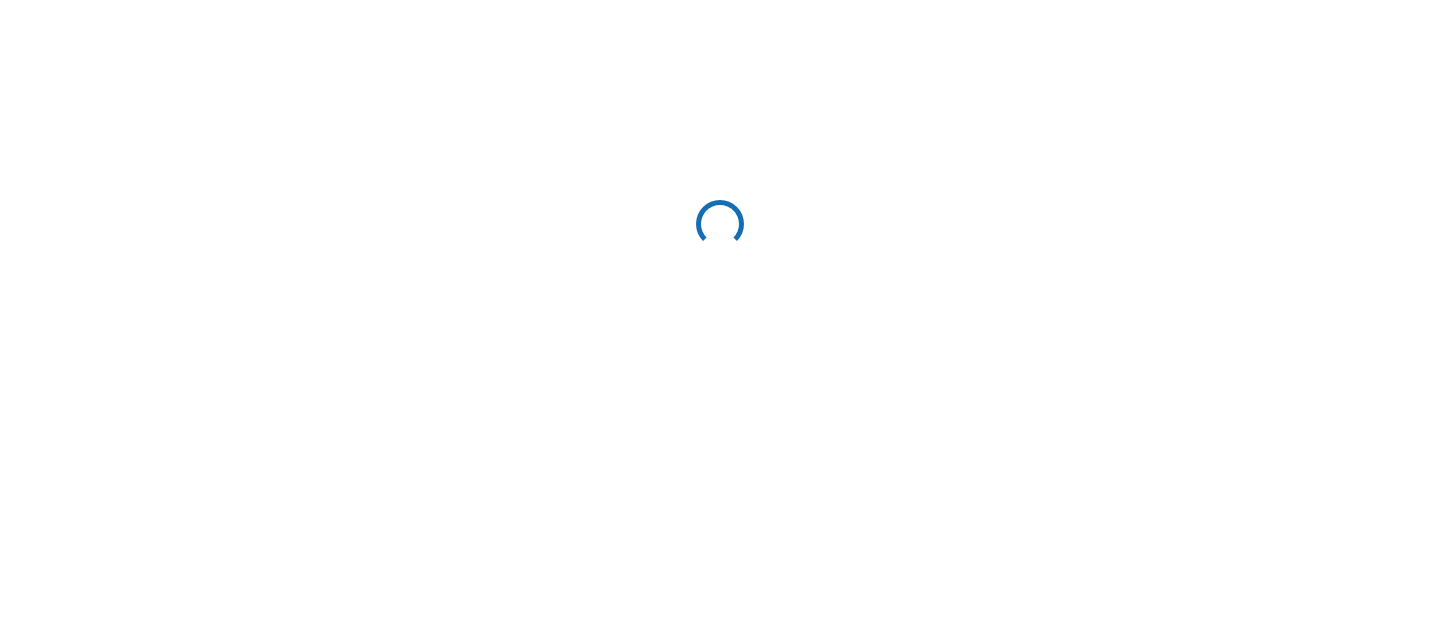 scroll, scrollTop: 0, scrollLeft: 0, axis: both 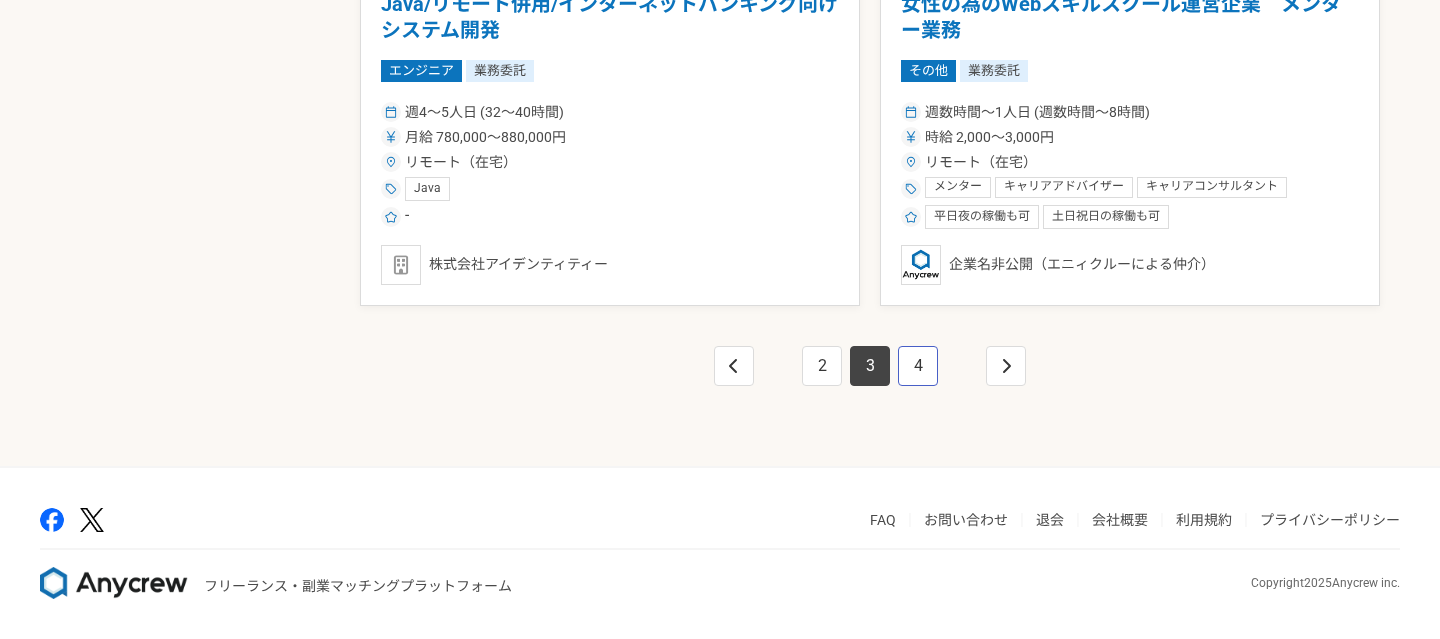 click on "4" at bounding box center [918, 366] 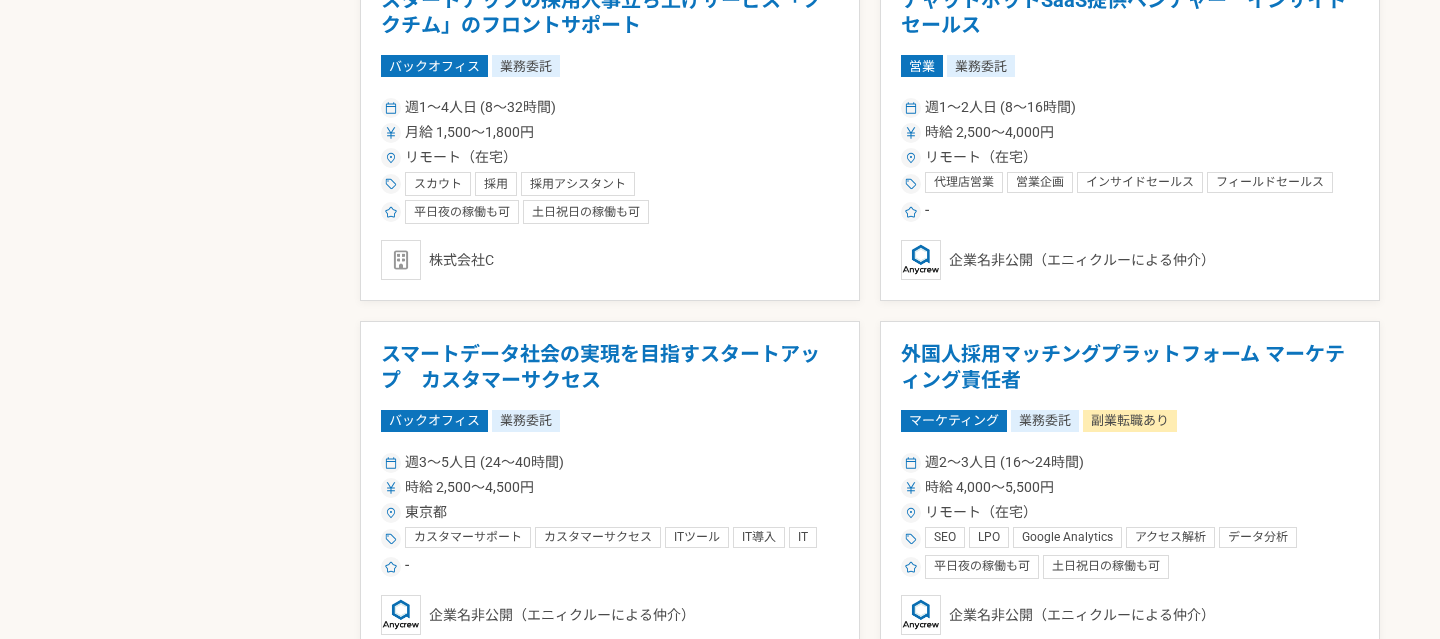 scroll, scrollTop: 2546, scrollLeft: 0, axis: vertical 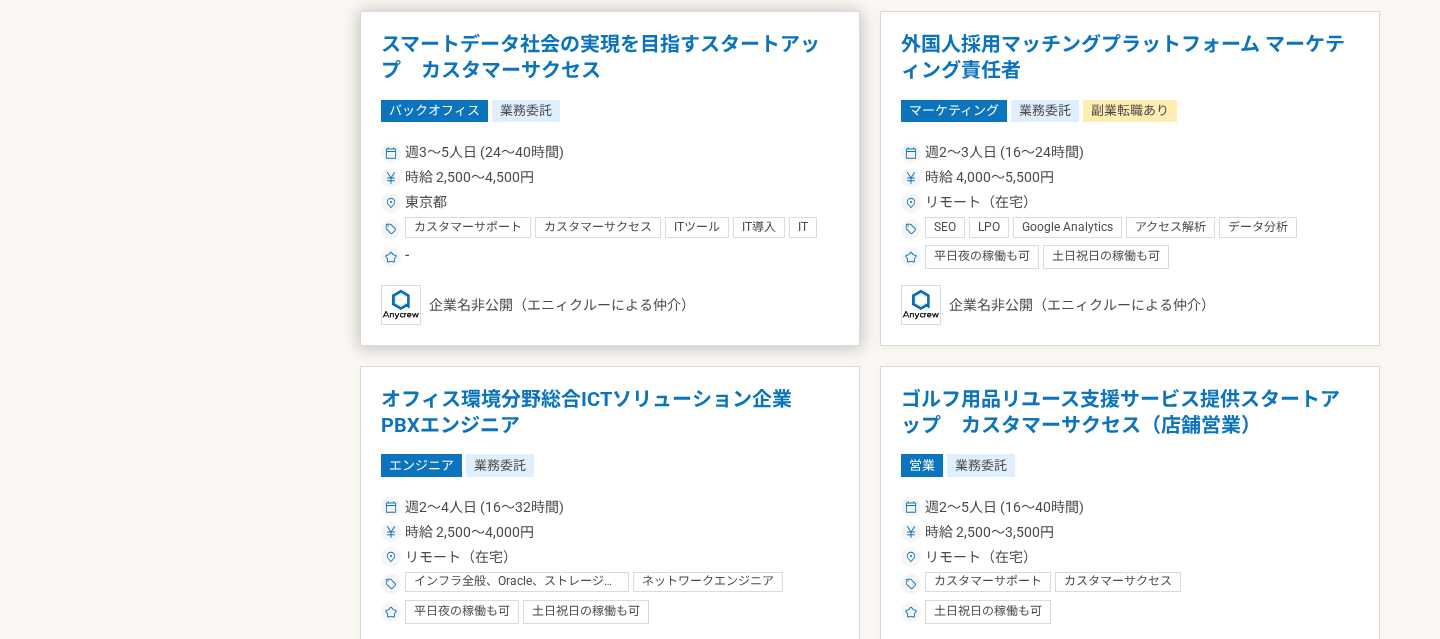 click on "スマートデータ社会の実現を目指すスタートアップ　カスタマーサクセス" at bounding box center (610, 57) 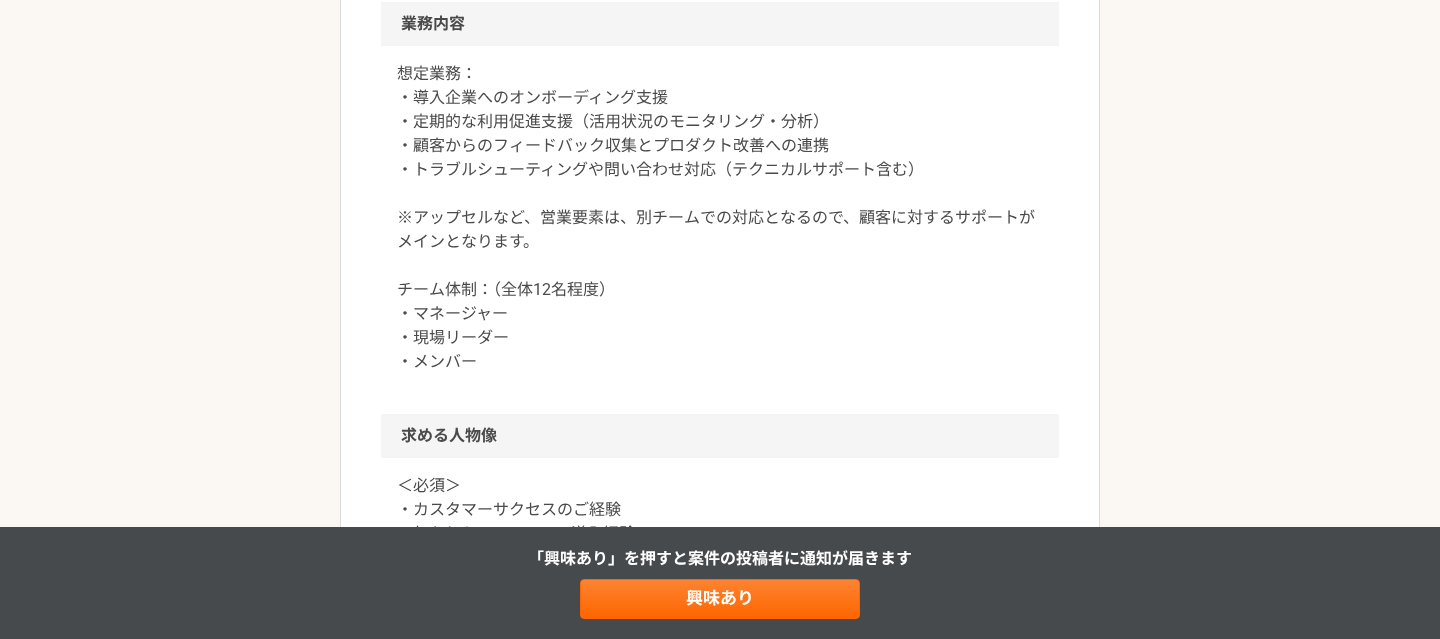 scroll, scrollTop: 1159, scrollLeft: 0, axis: vertical 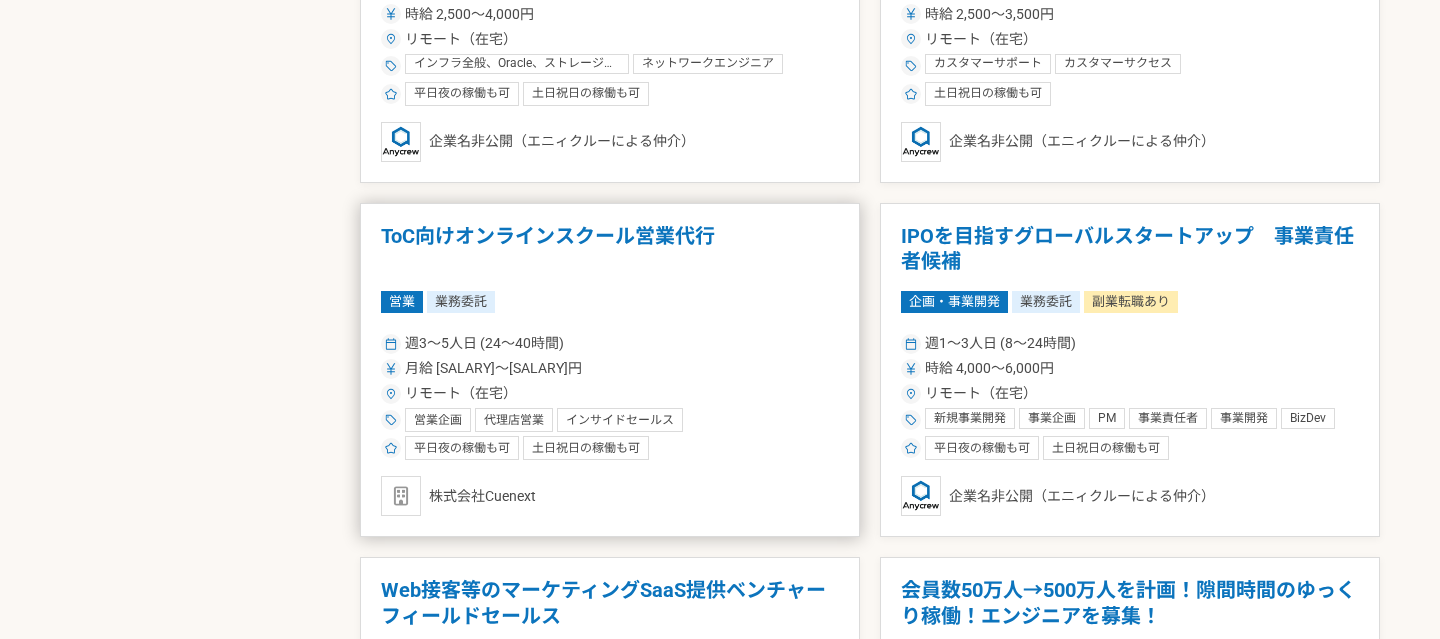 click on "ToC向けオンラインスクール営業代行" at bounding box center (610, 249) 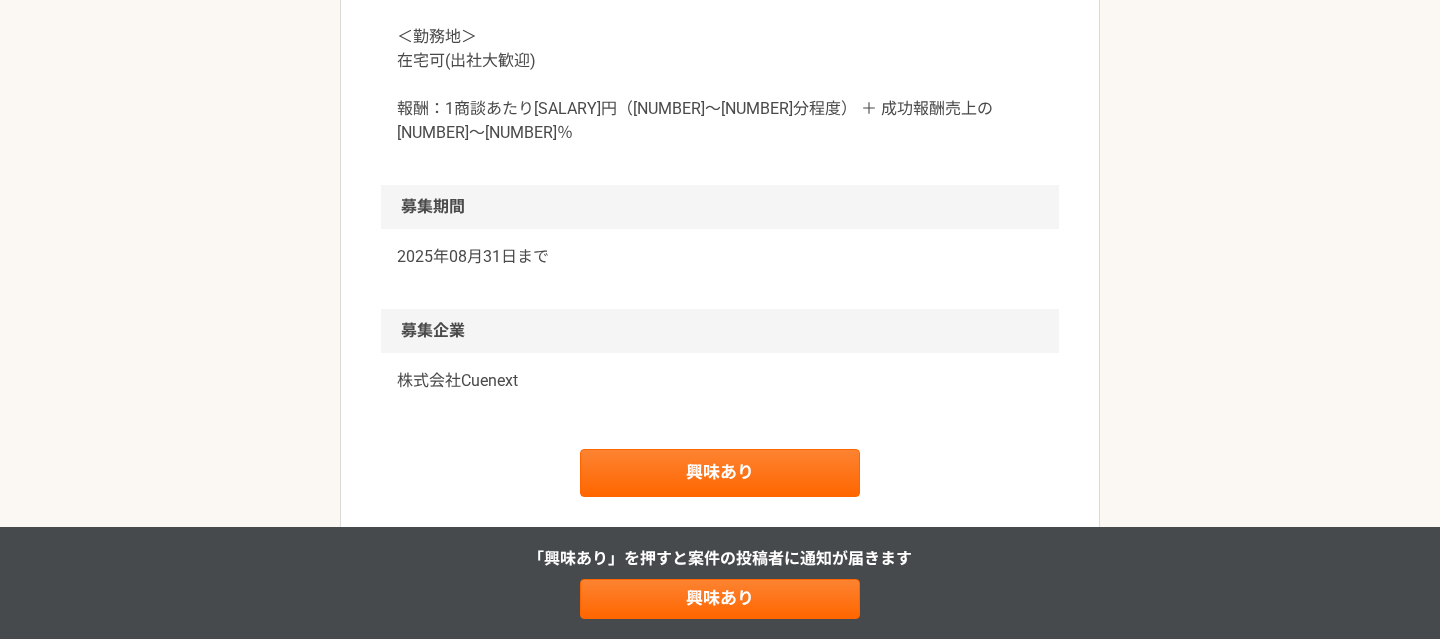 scroll, scrollTop: 1692, scrollLeft: 0, axis: vertical 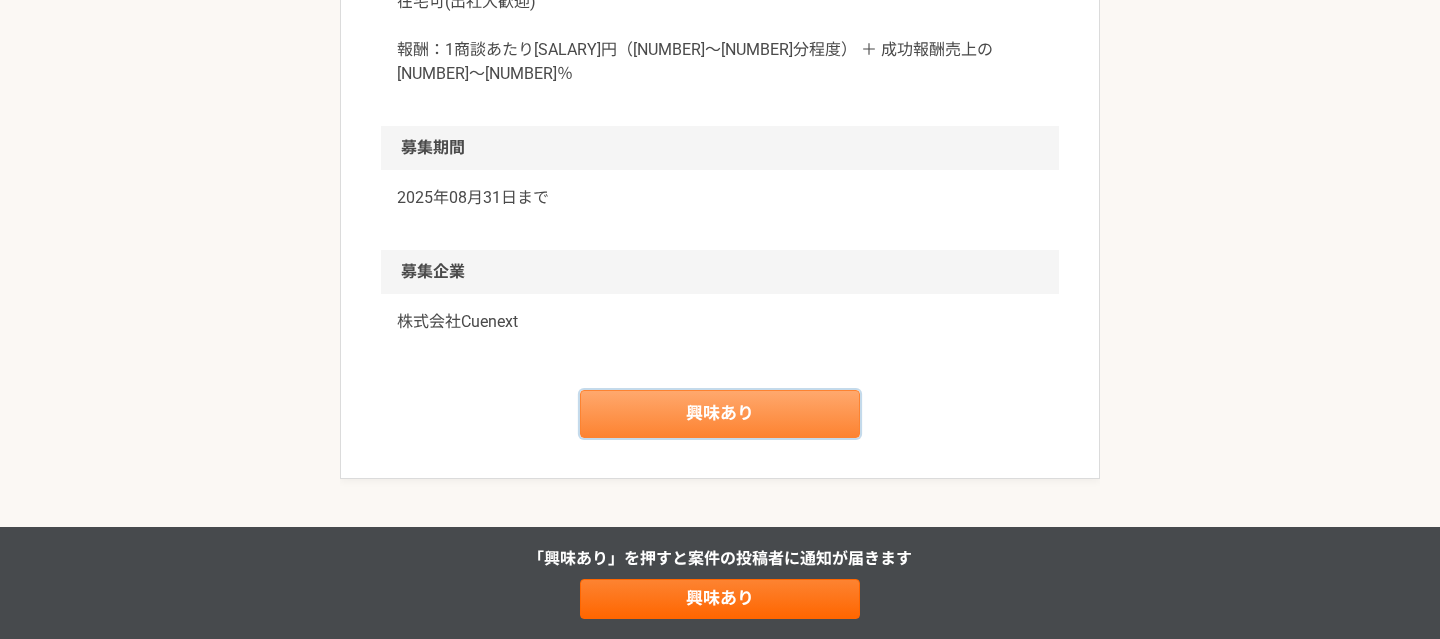 click on "興味あり" at bounding box center [720, 414] 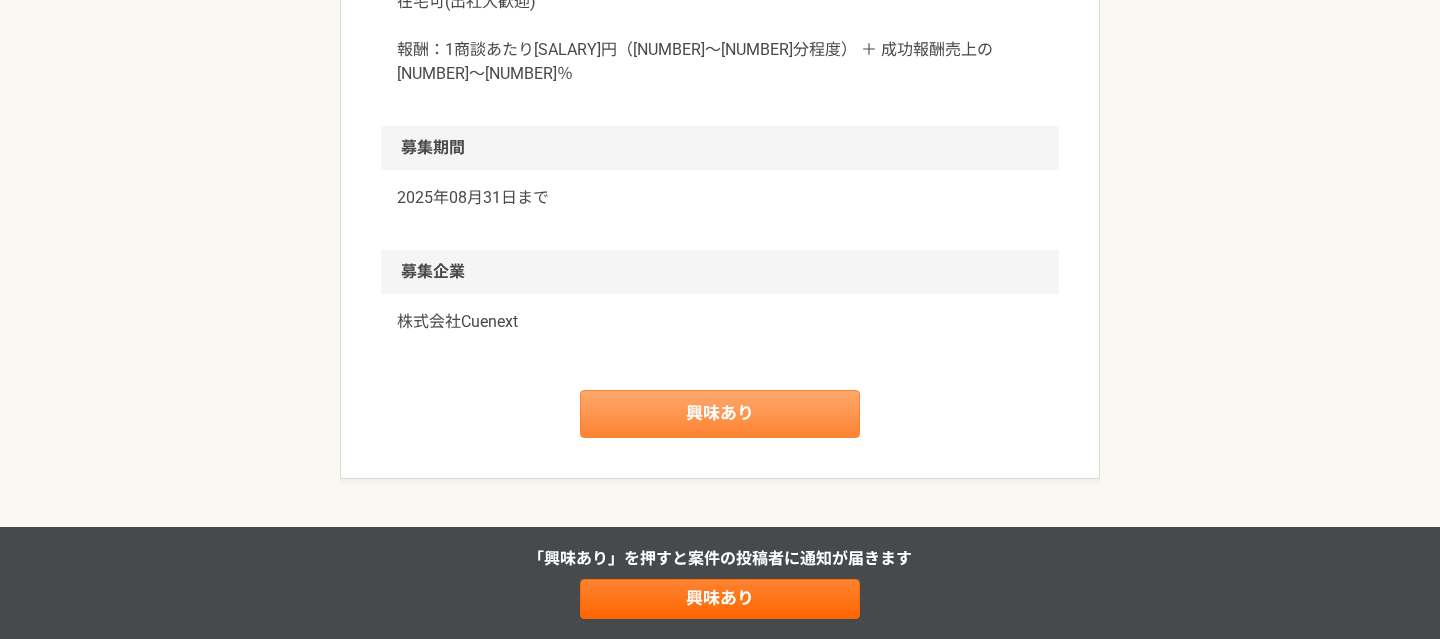 scroll, scrollTop: 0, scrollLeft: 0, axis: both 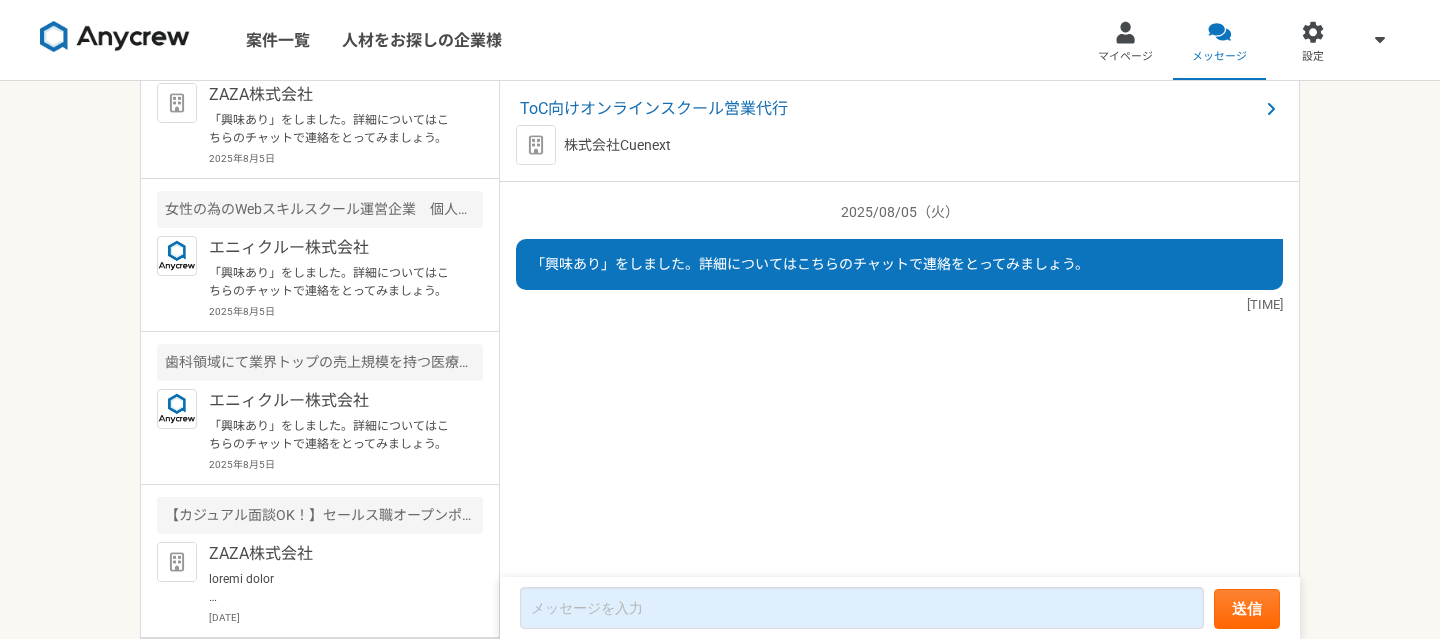 click at bounding box center [115, 37] 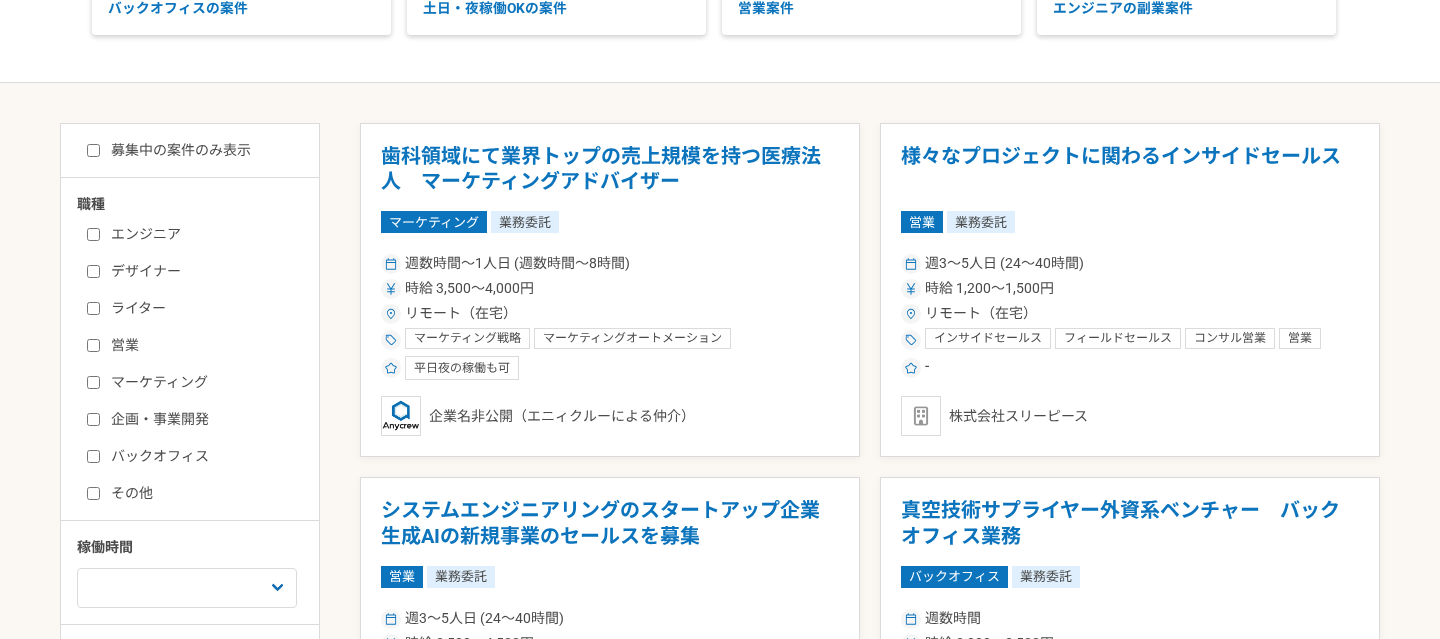 scroll, scrollTop: 325, scrollLeft: 0, axis: vertical 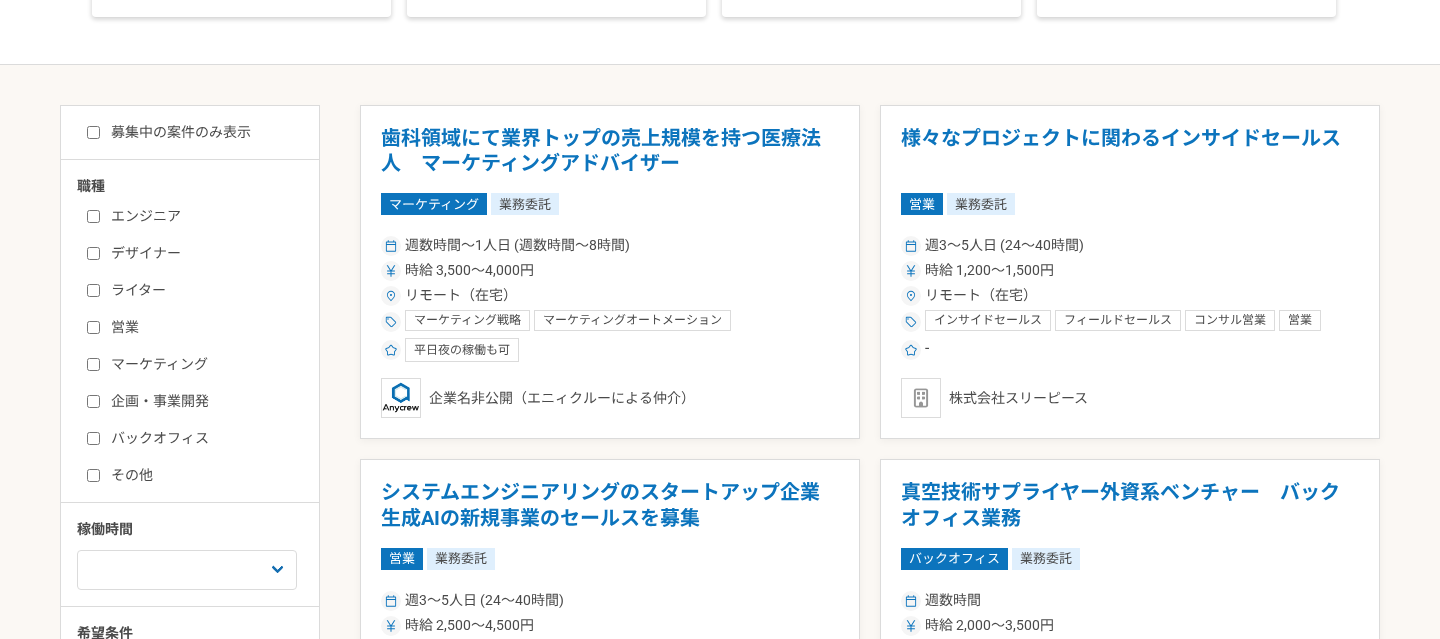 click on "ライター" at bounding box center [93, 290] 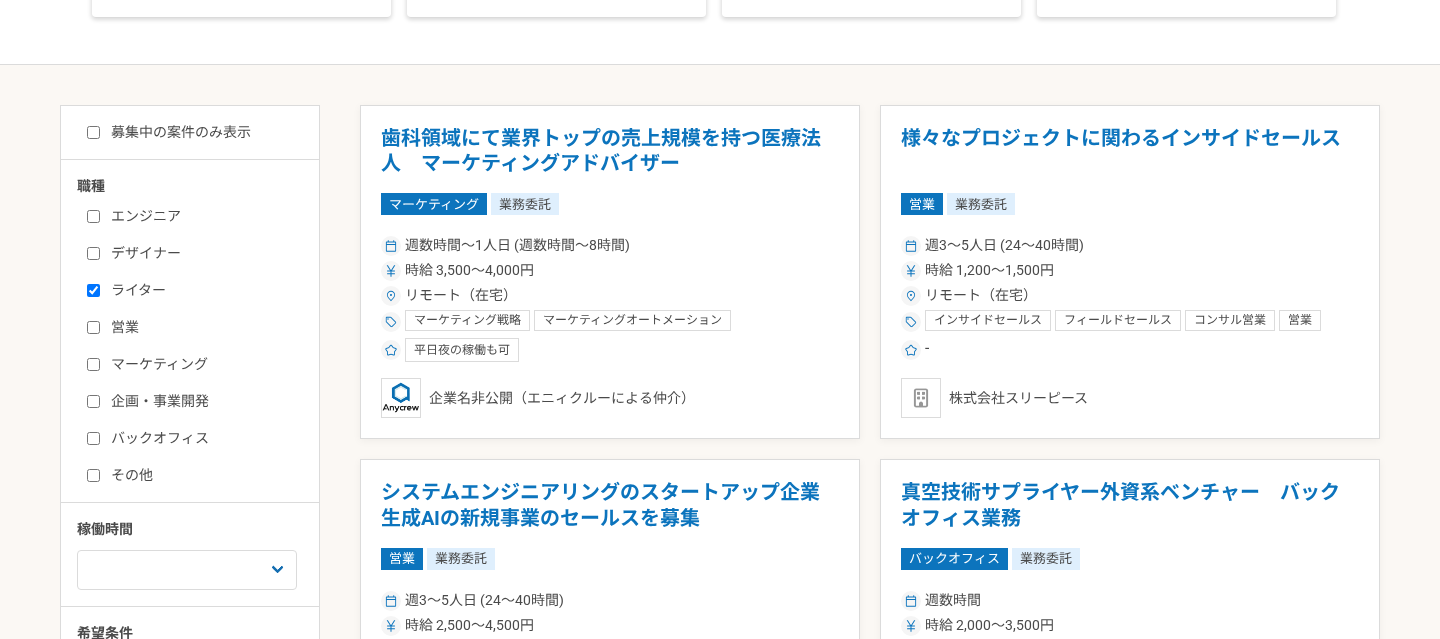 checkbox on "true" 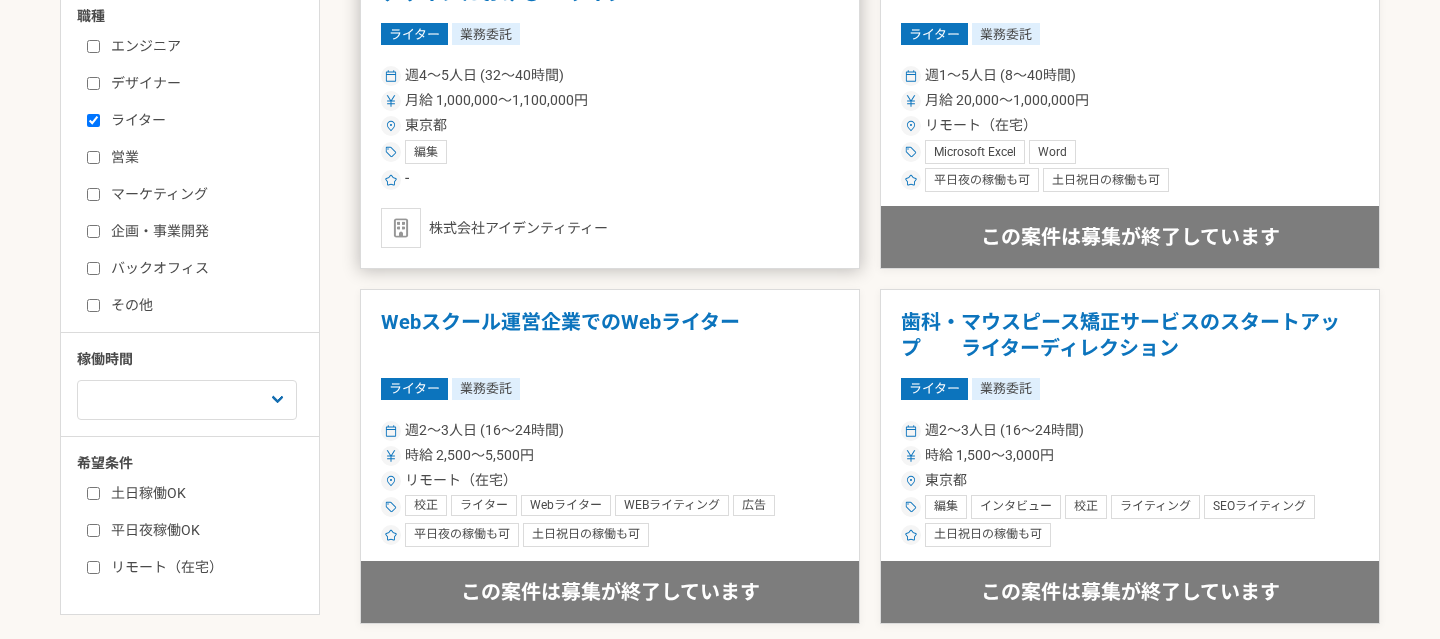 scroll, scrollTop: 275, scrollLeft: 0, axis: vertical 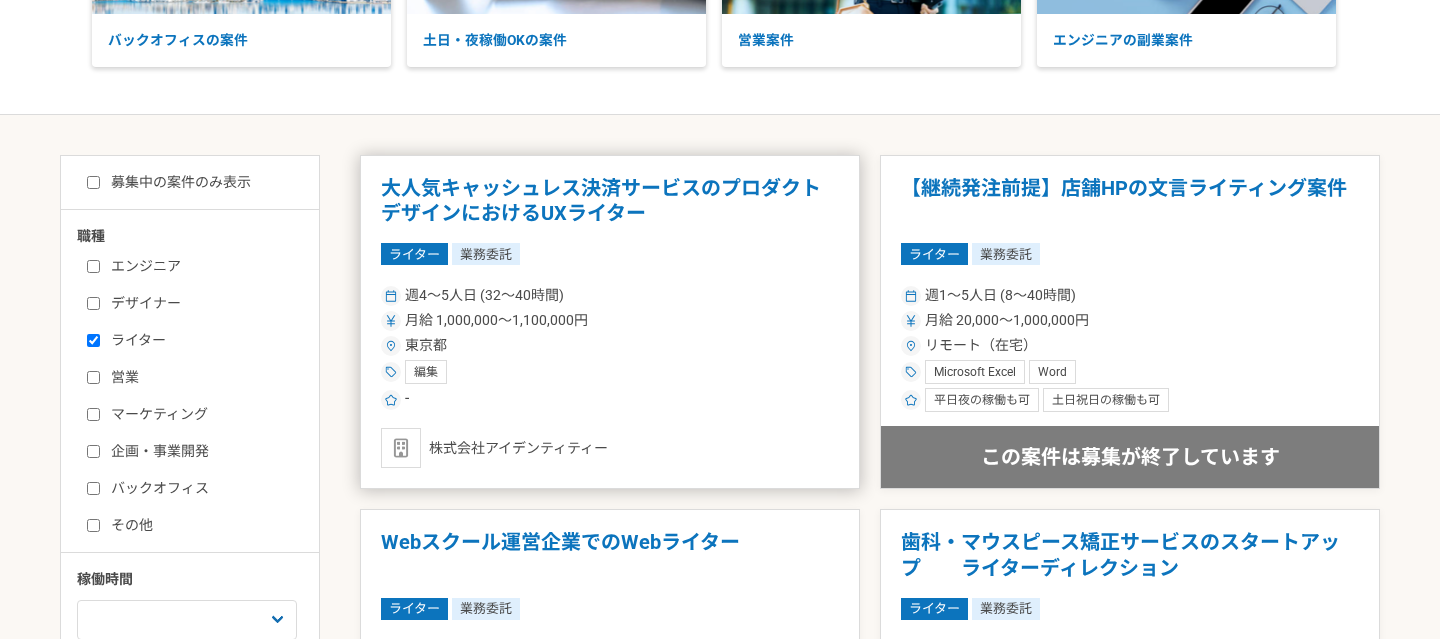 click on "大人気キャッシュレス決済サービスのプロダクトデザインにおけるUXライター" at bounding box center (610, 201) 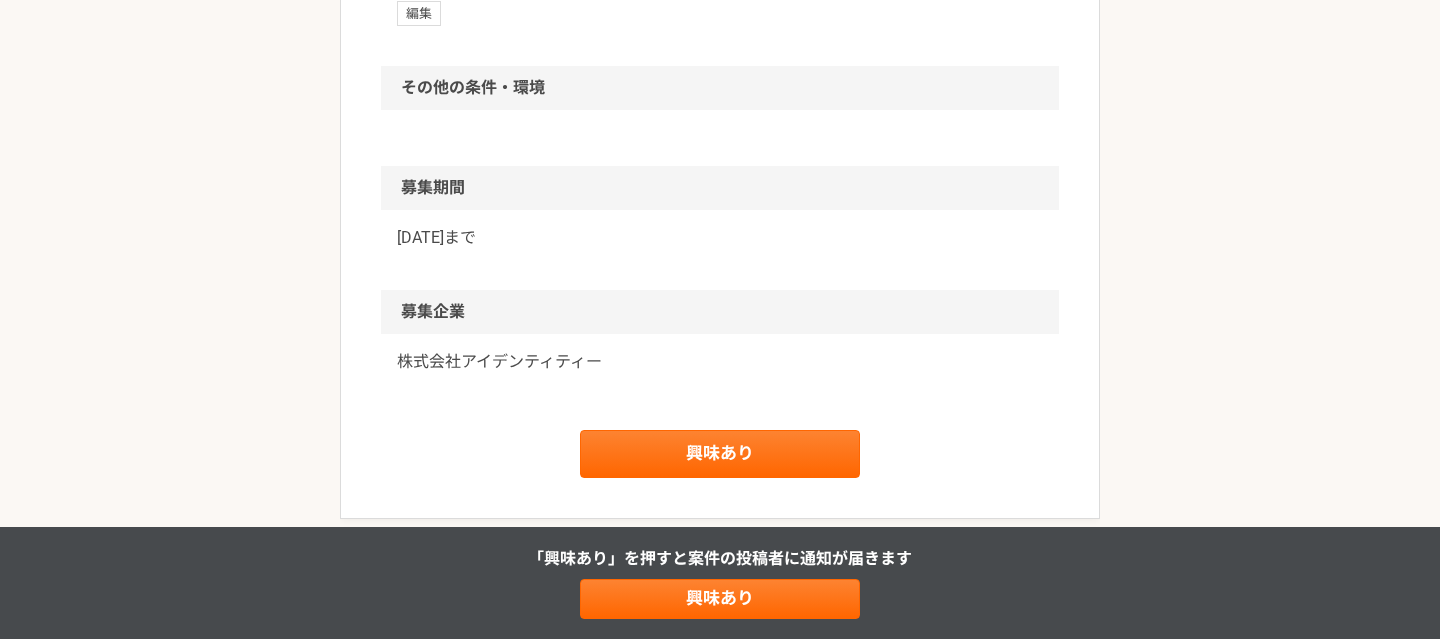scroll, scrollTop: 1666, scrollLeft: 0, axis: vertical 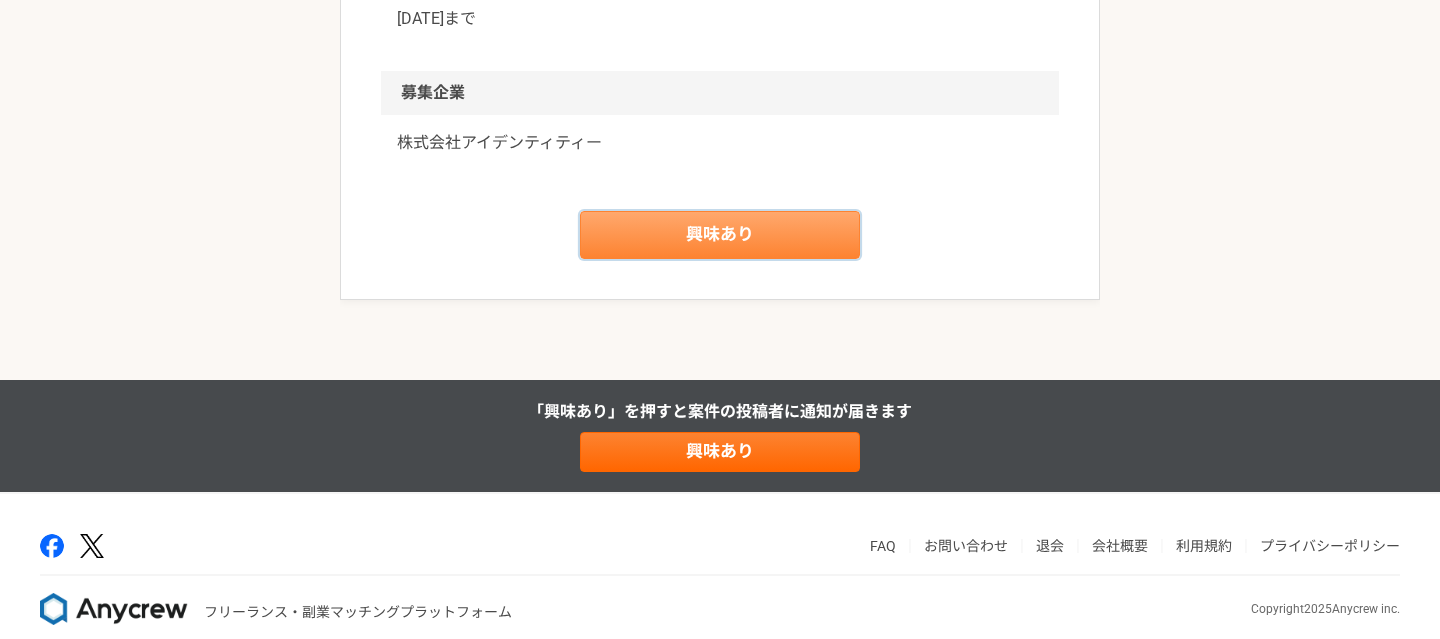 click on "興味あり" at bounding box center [720, 235] 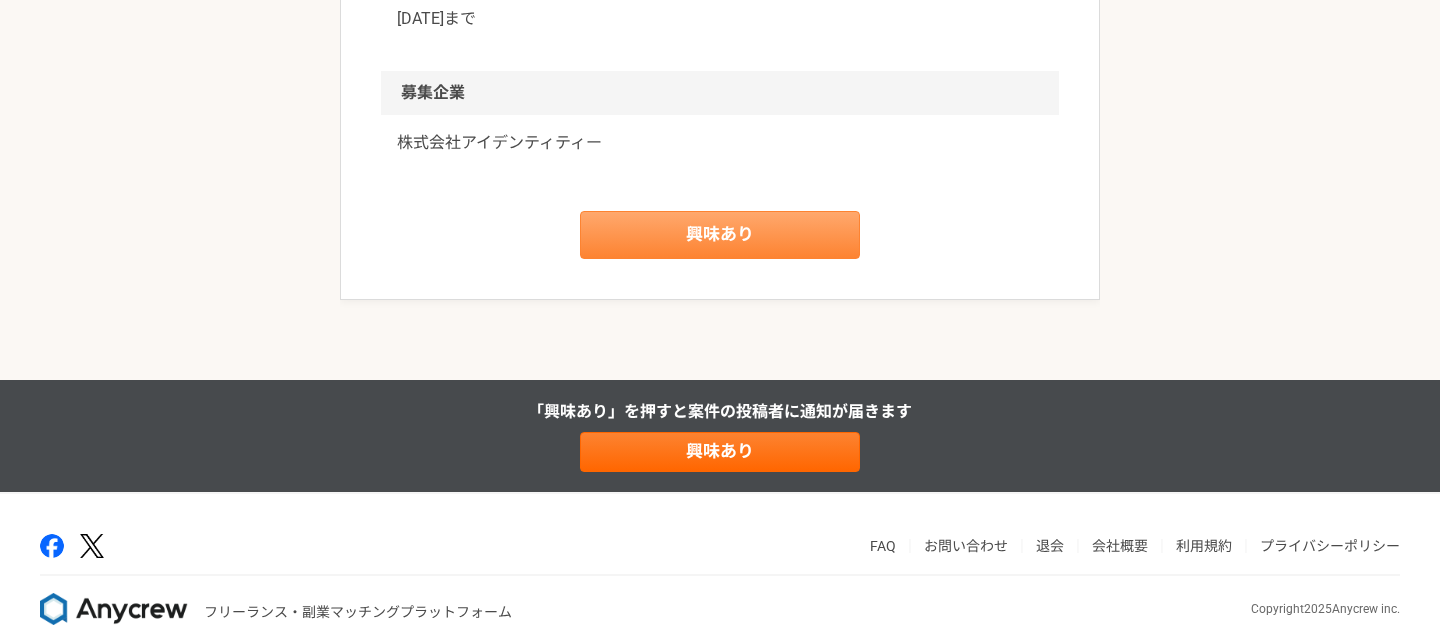 scroll, scrollTop: 0, scrollLeft: 0, axis: both 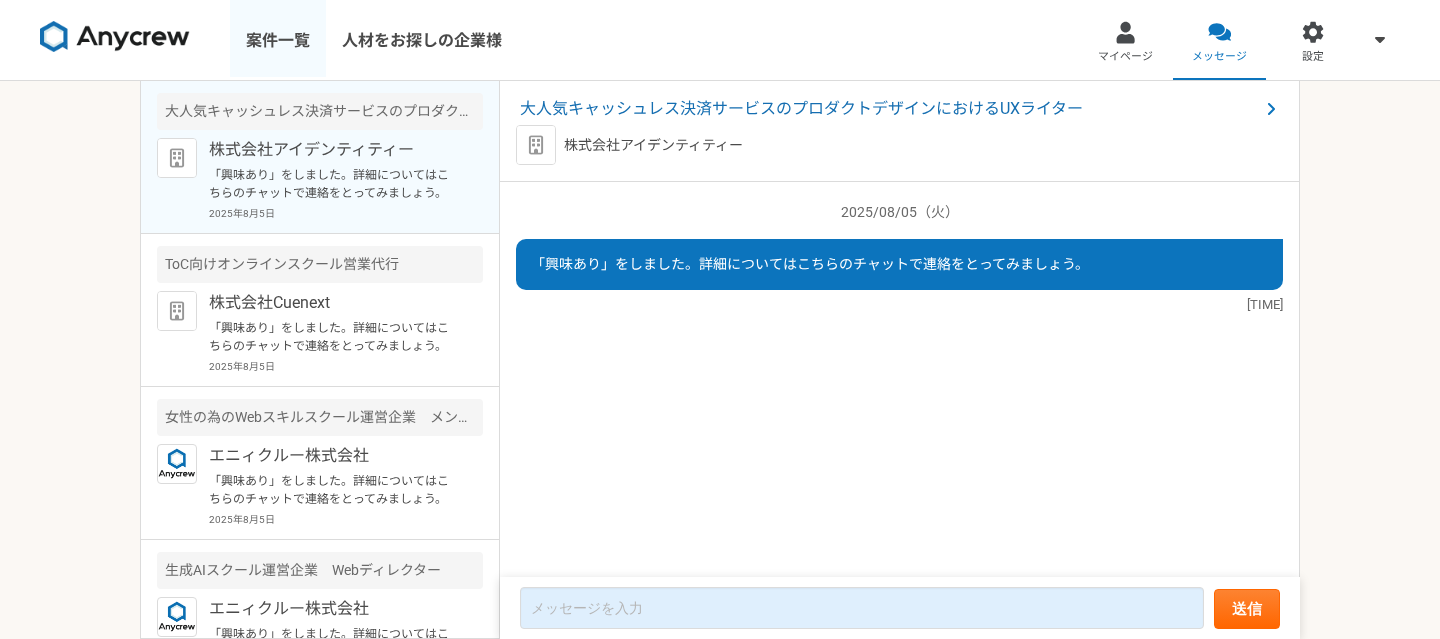 click on "案件一覧" at bounding box center [278, 40] 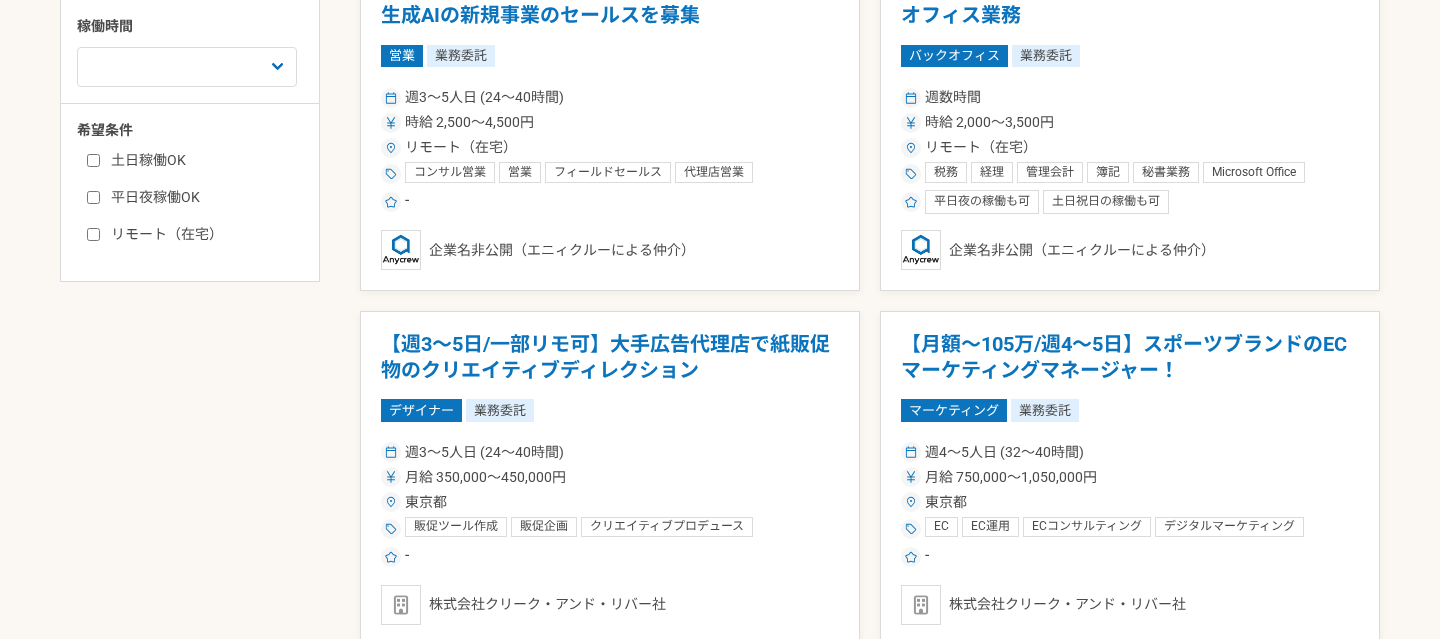 scroll, scrollTop: 605, scrollLeft: 0, axis: vertical 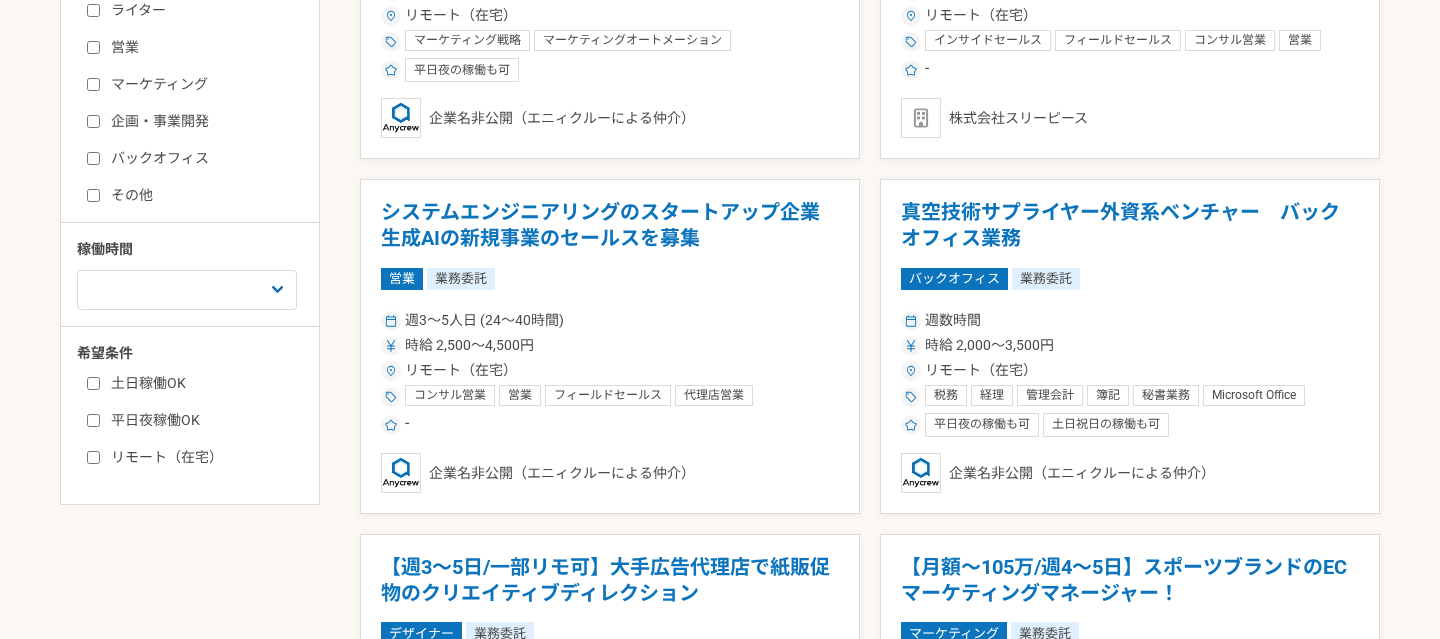 click on "リモート（在宅）" at bounding box center (93, 457) 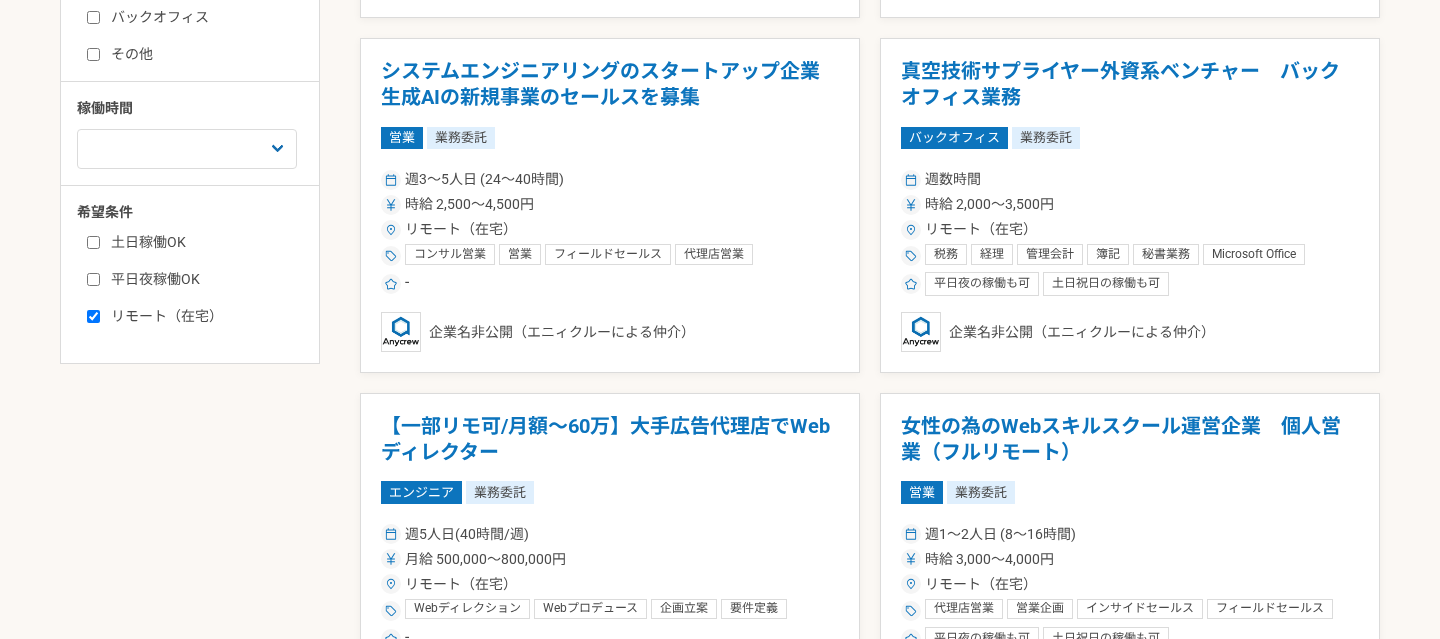 scroll, scrollTop: 811, scrollLeft: 0, axis: vertical 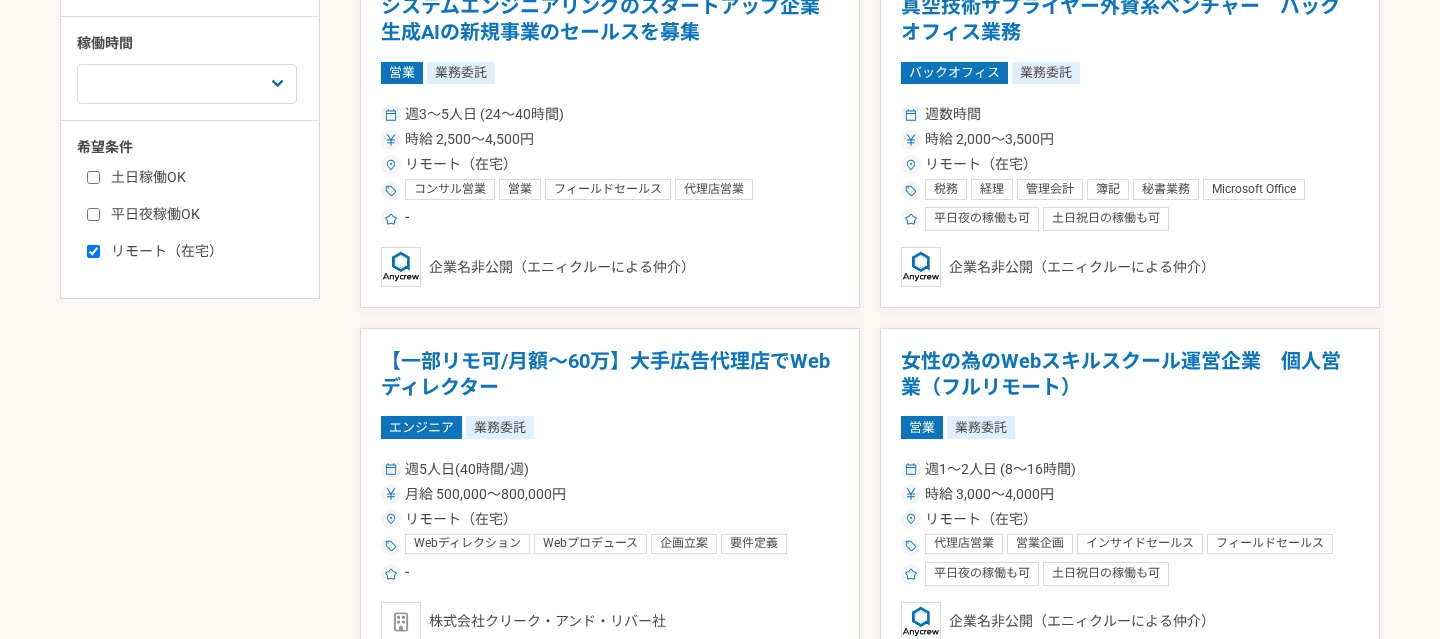click on "リモート（在宅）" at bounding box center [93, 251] 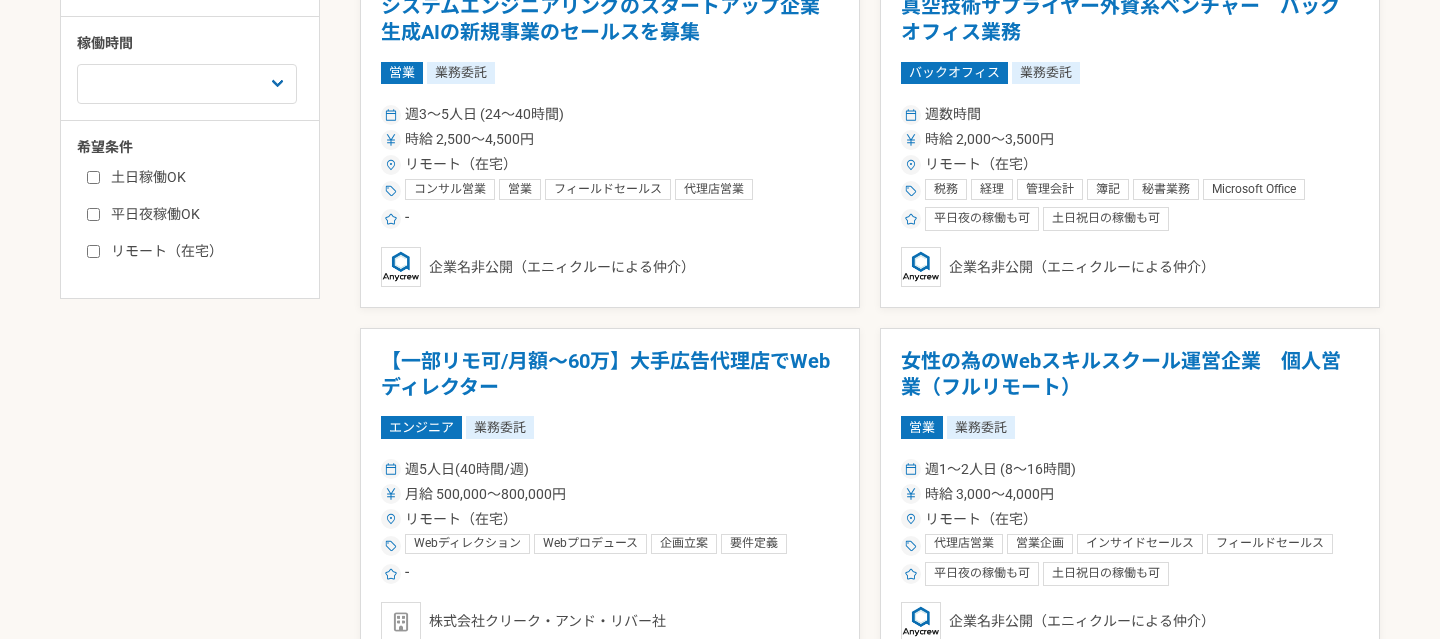 checkbox on "false" 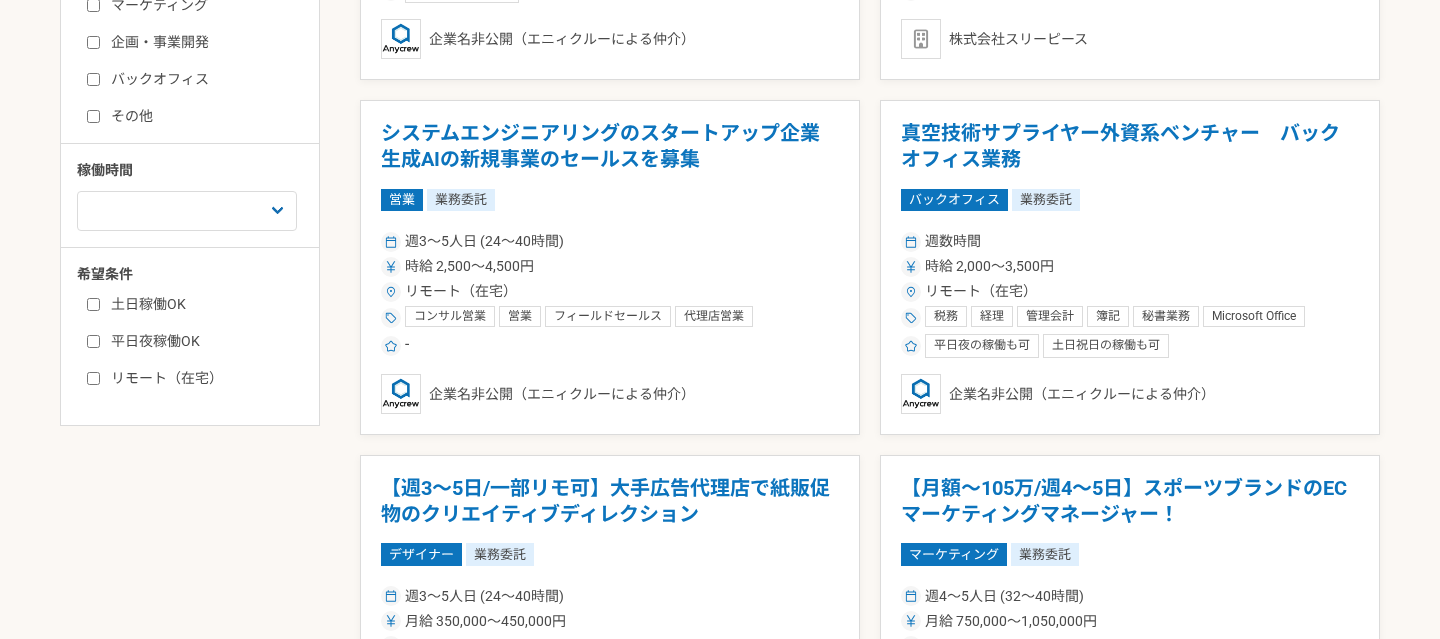 scroll, scrollTop: 475, scrollLeft: 0, axis: vertical 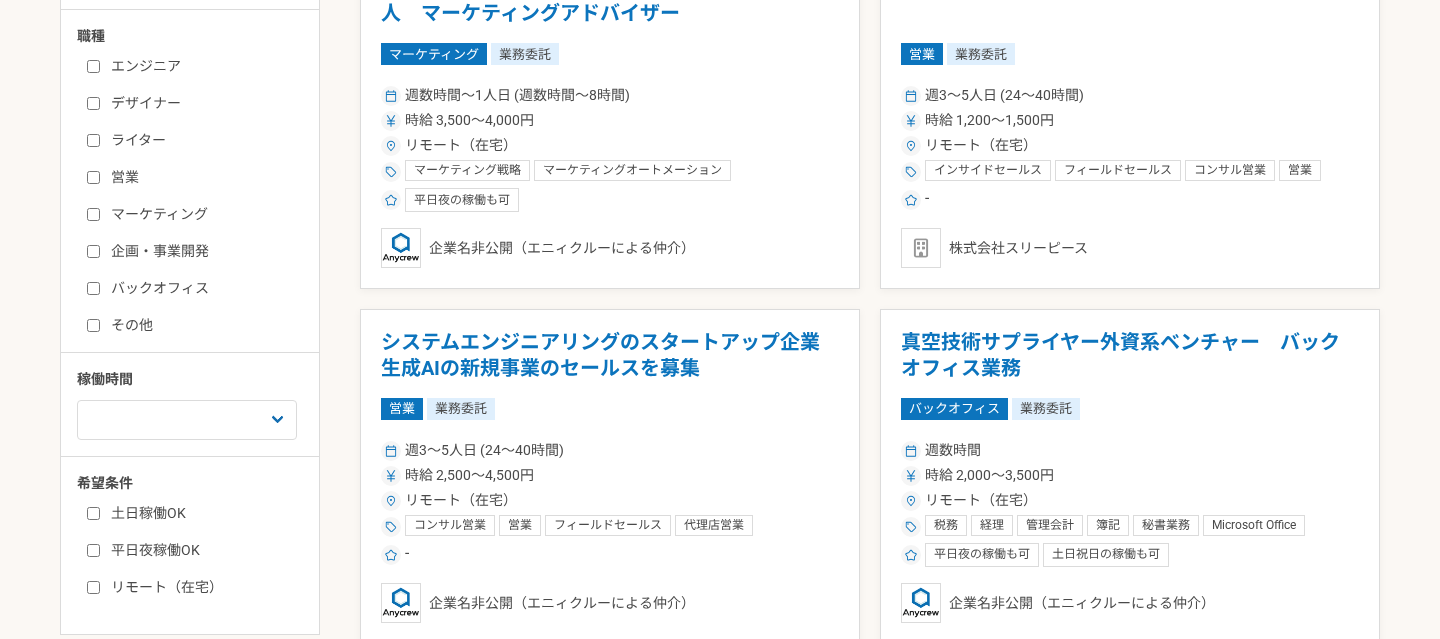 click on "マーケティング" at bounding box center (202, 214) 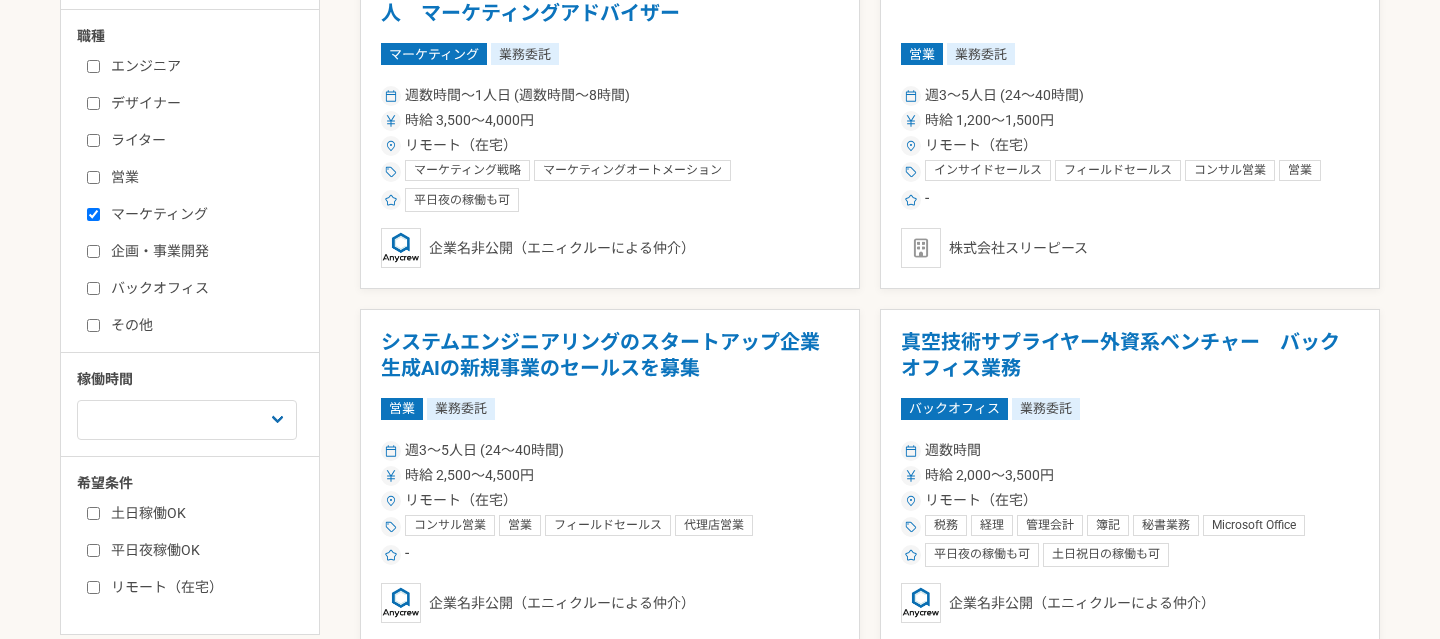 checkbox on "true" 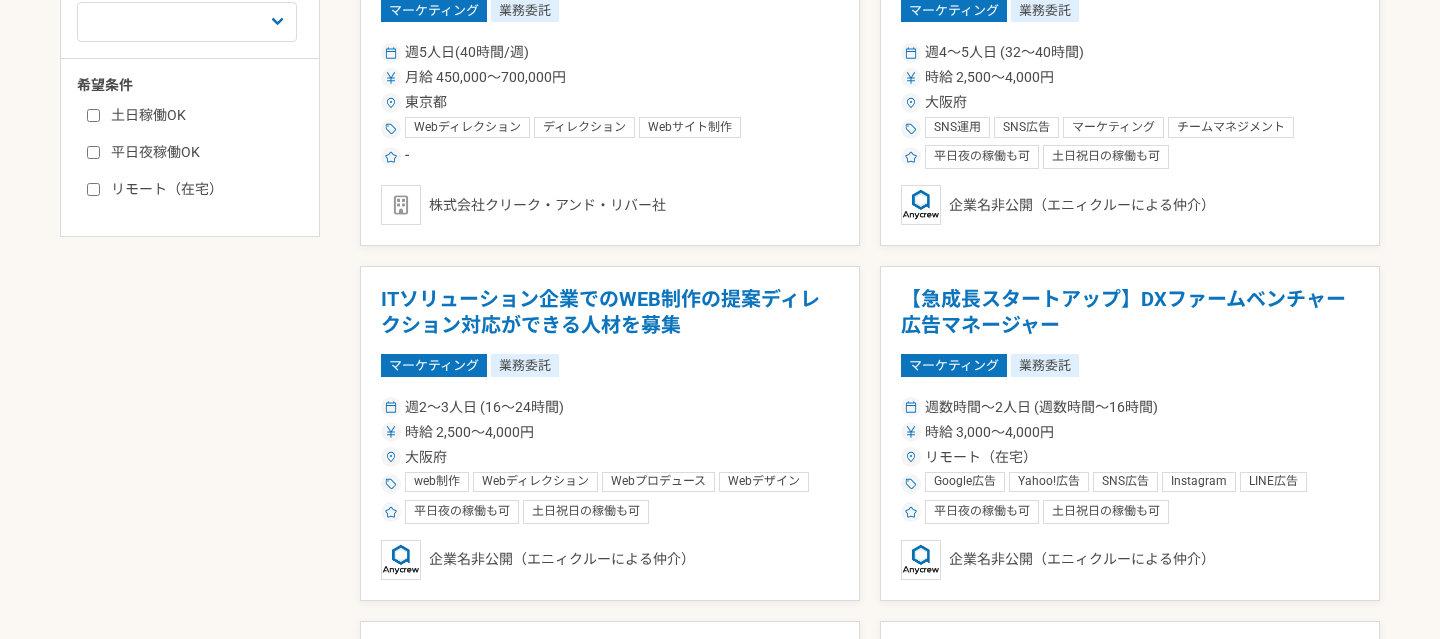 scroll, scrollTop: 901, scrollLeft: 0, axis: vertical 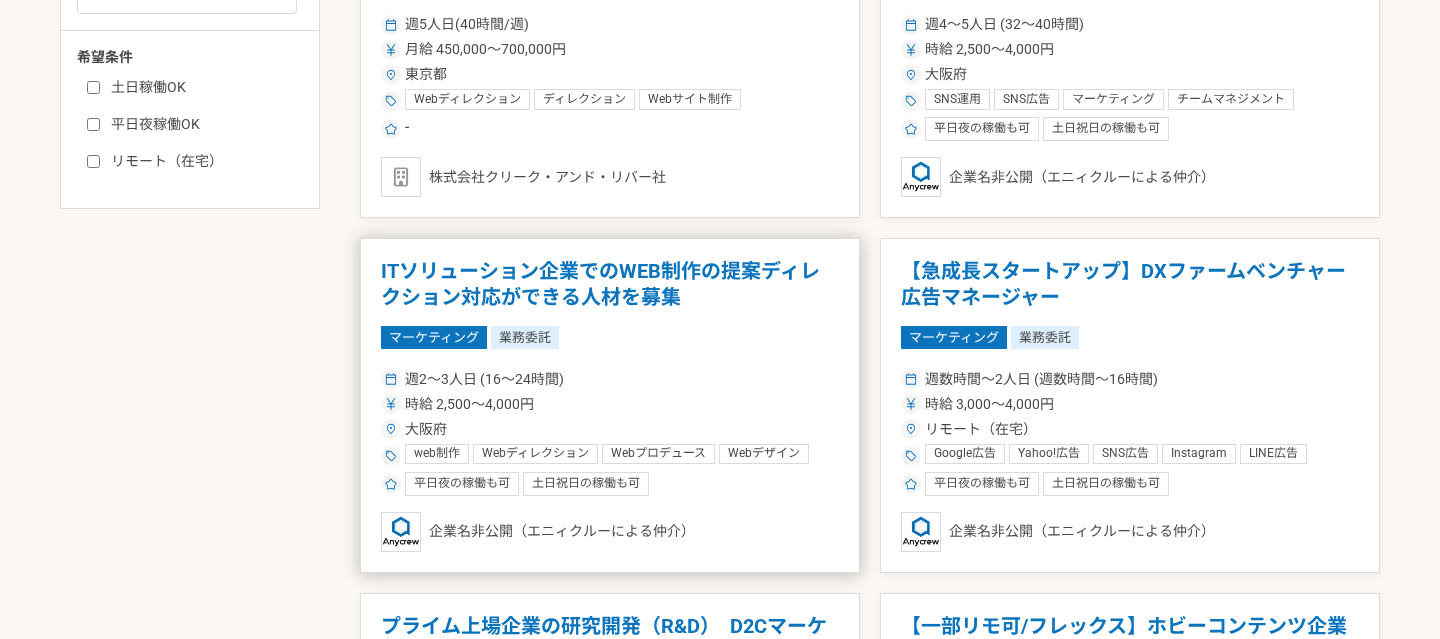 click on "ITソリューション企業でのWEB制作の提案ディレクション対応ができる人材を募集" at bounding box center [610, 284] 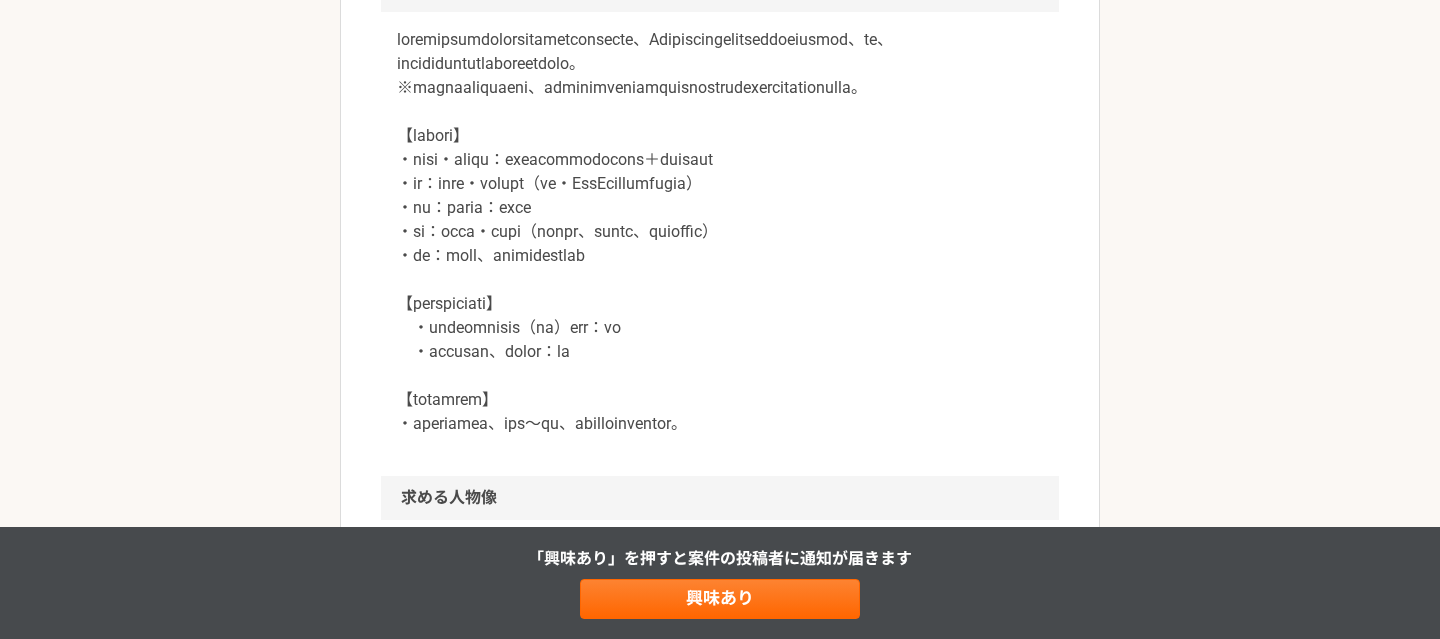 scroll, scrollTop: 1126, scrollLeft: 0, axis: vertical 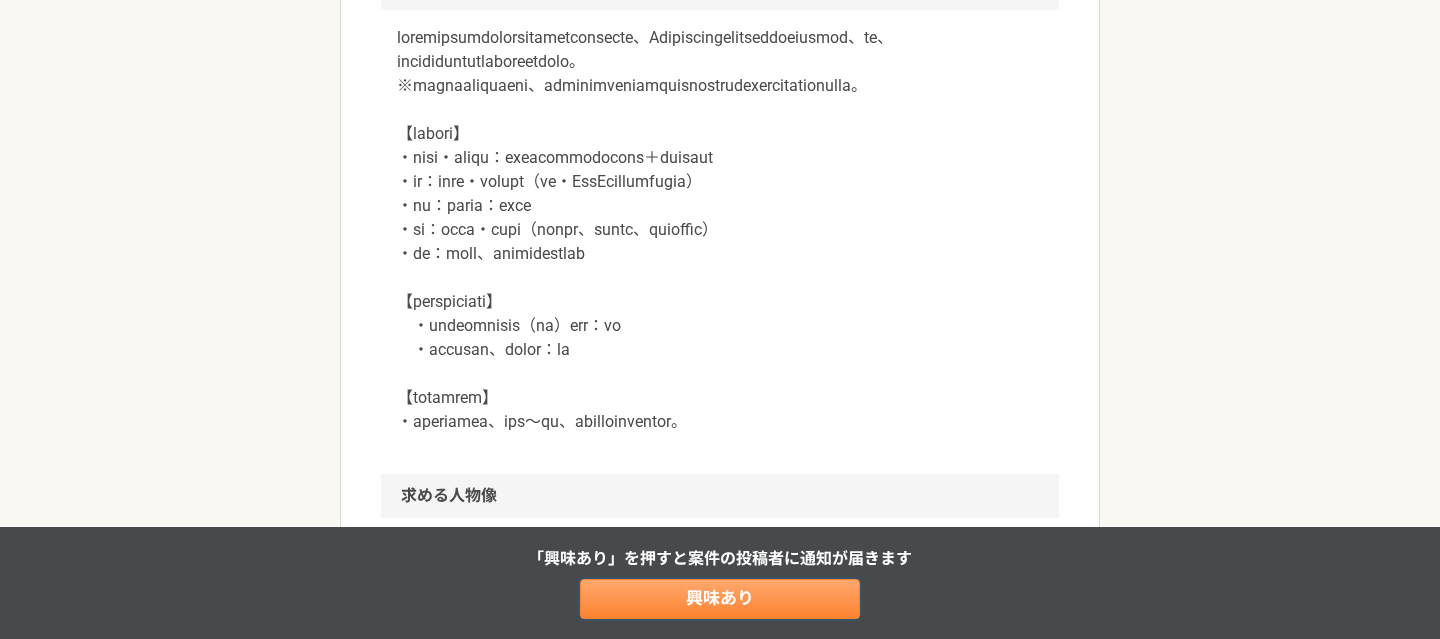 click on "興味あり" at bounding box center [720, 599] 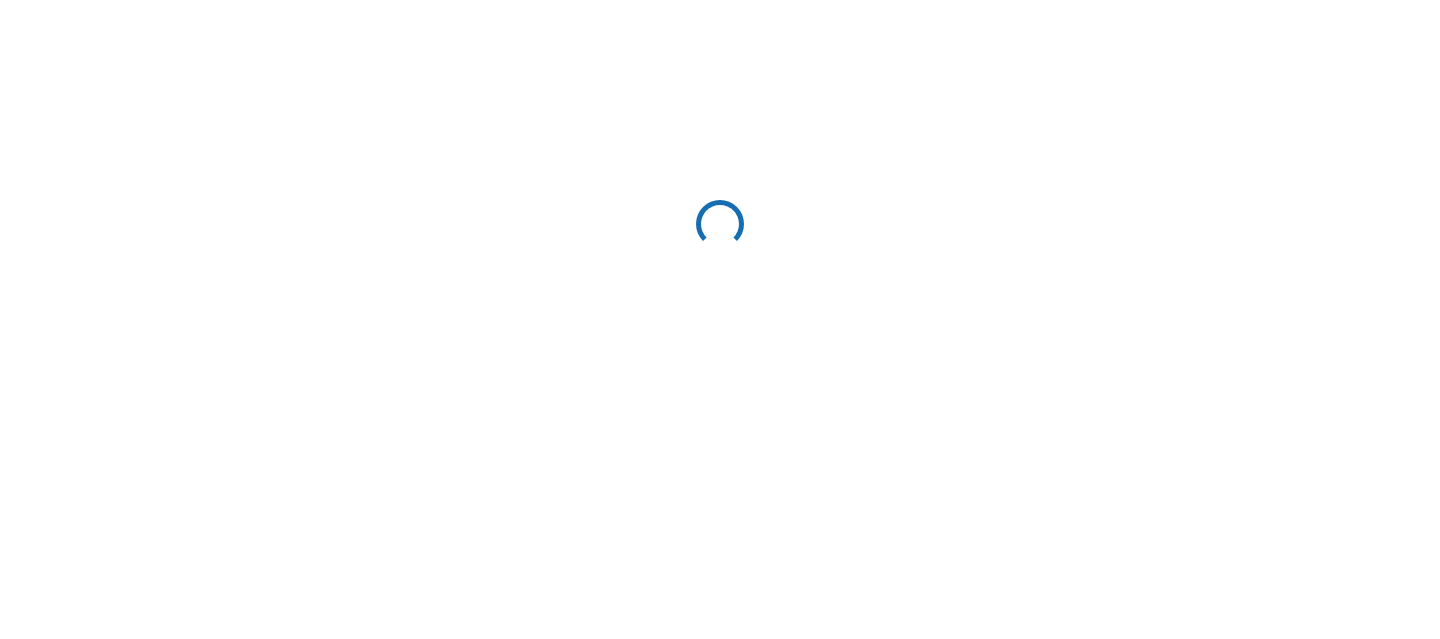 scroll, scrollTop: 0, scrollLeft: 0, axis: both 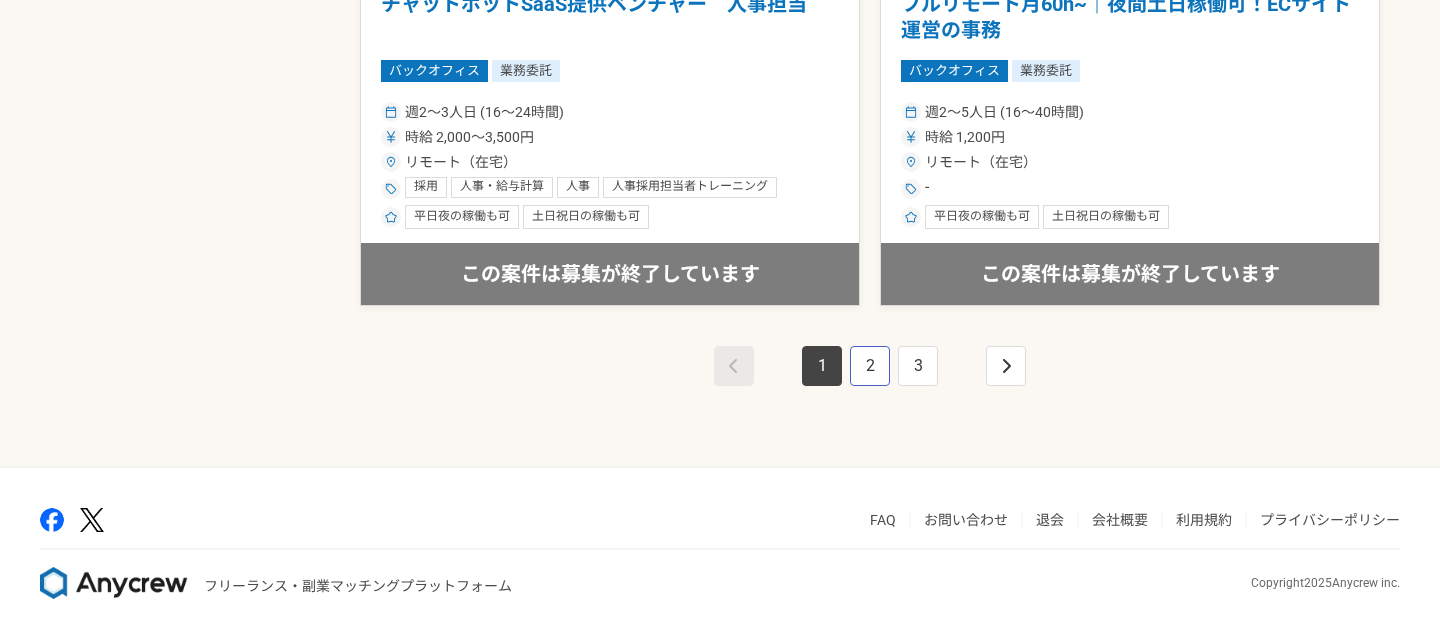 click on "2" at bounding box center (870, 366) 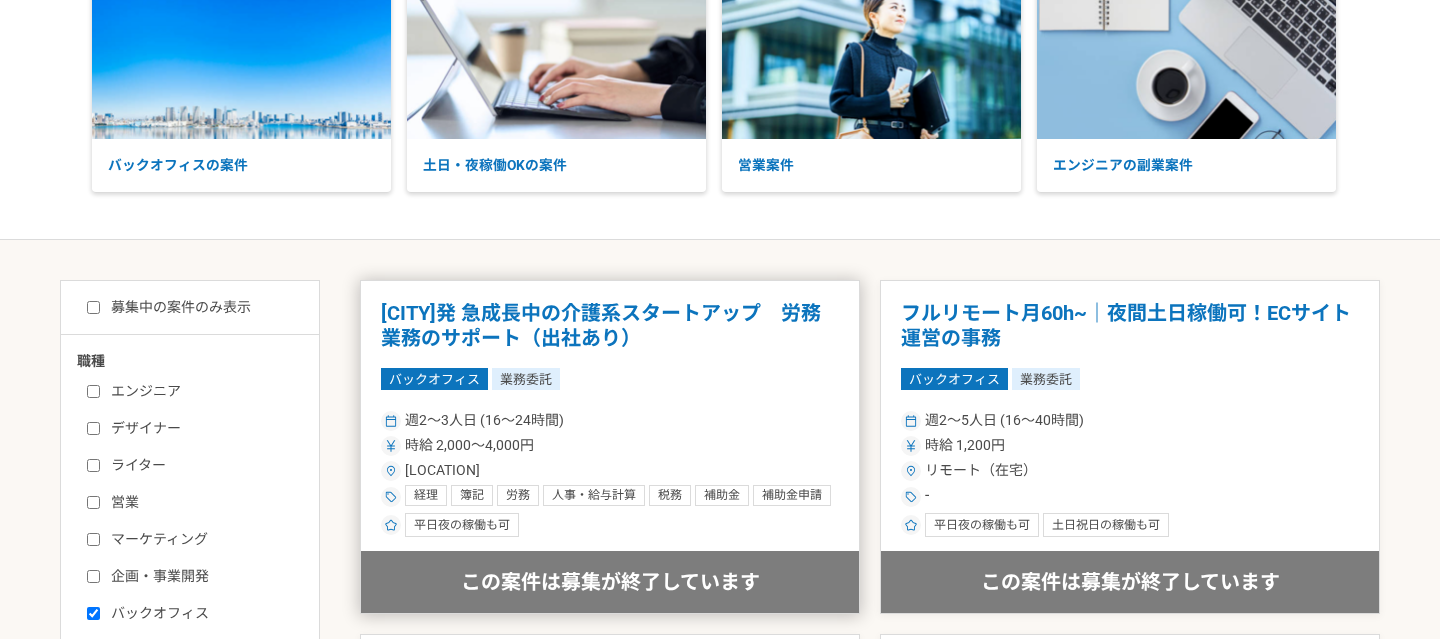 scroll, scrollTop: 264, scrollLeft: 0, axis: vertical 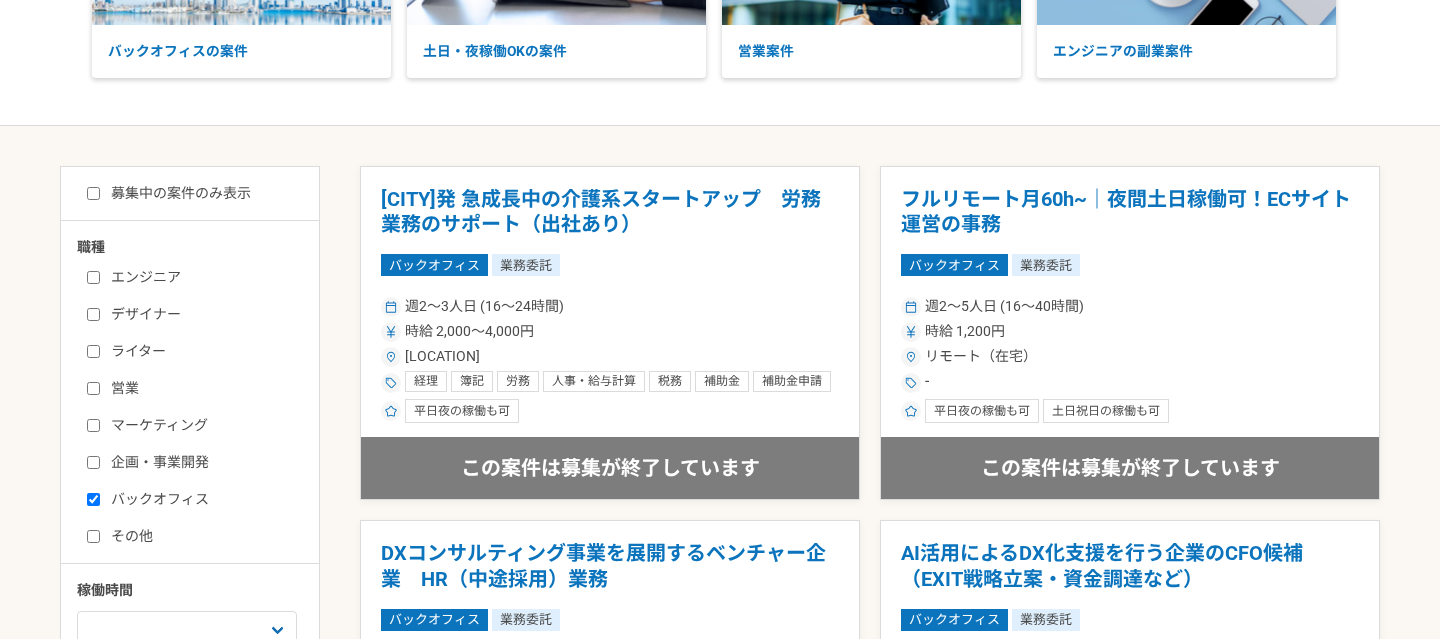 click on "バックオフィス" at bounding box center (93, 499) 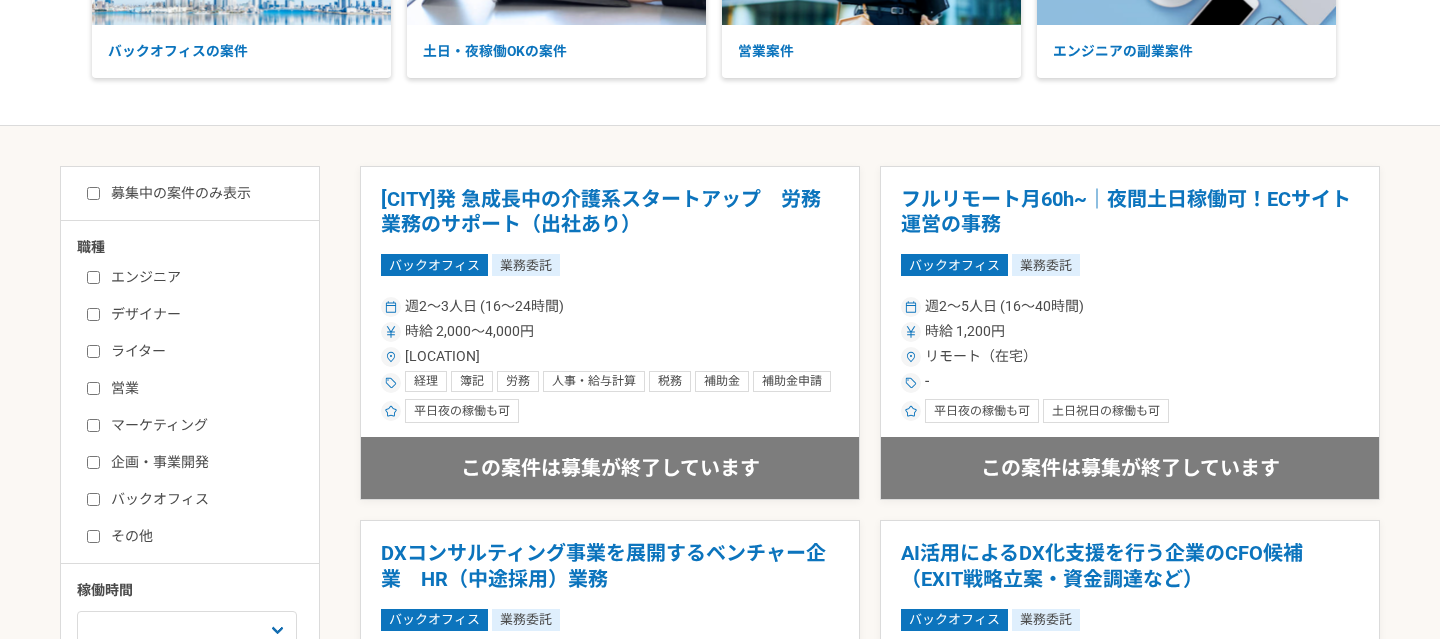 checkbox on "false" 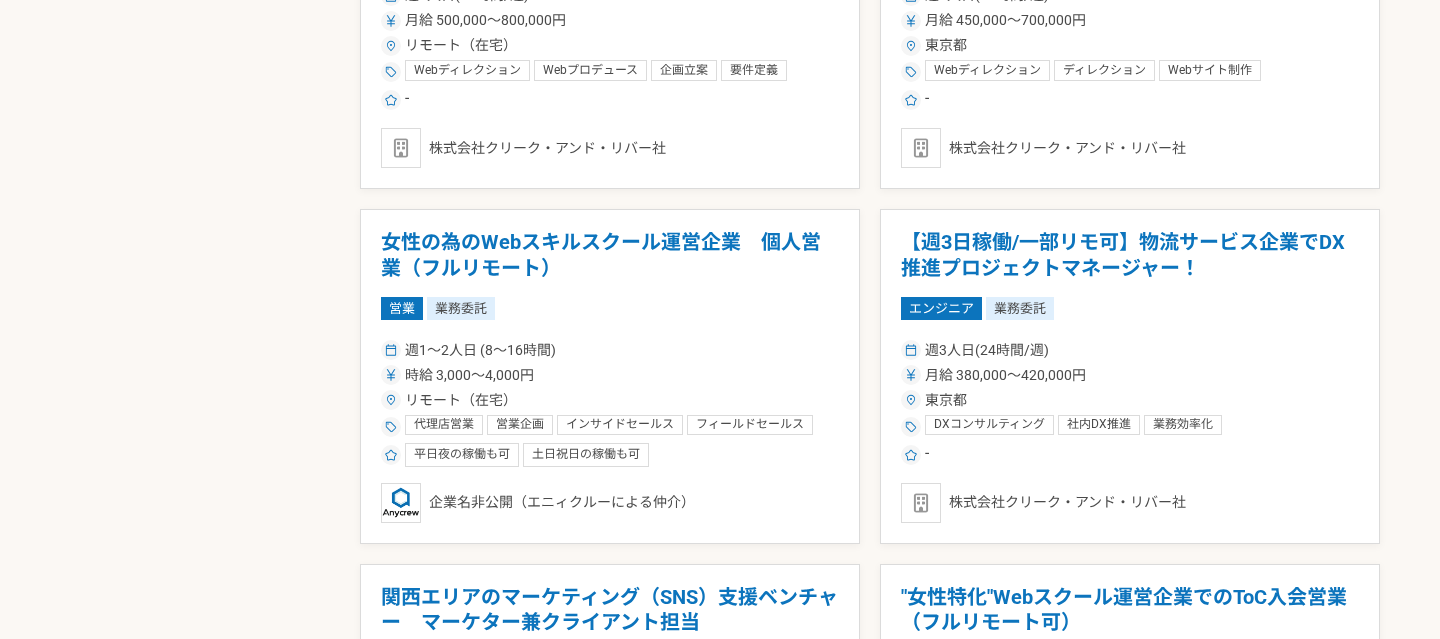 scroll, scrollTop: 1724, scrollLeft: 0, axis: vertical 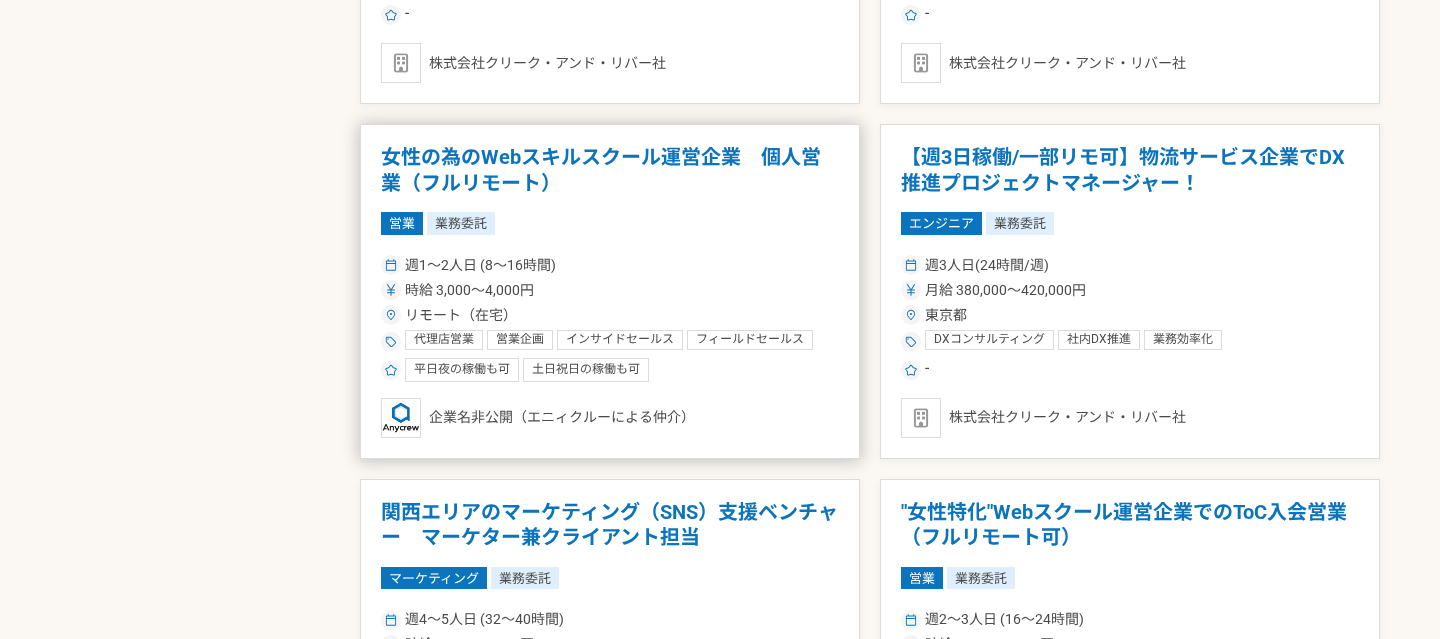 click on "女性の為のWebスキルスクール運営企業　個人営業（フルリモート）" at bounding box center [610, 170] 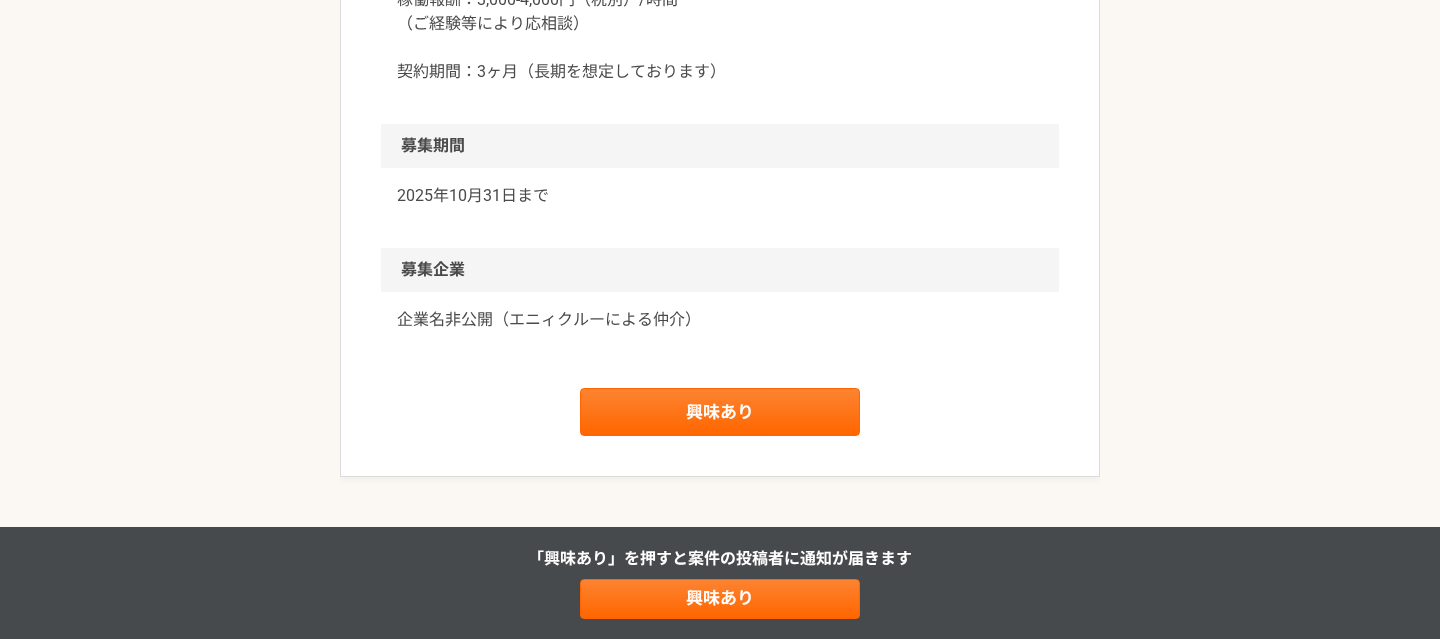 scroll, scrollTop: 2250, scrollLeft: 0, axis: vertical 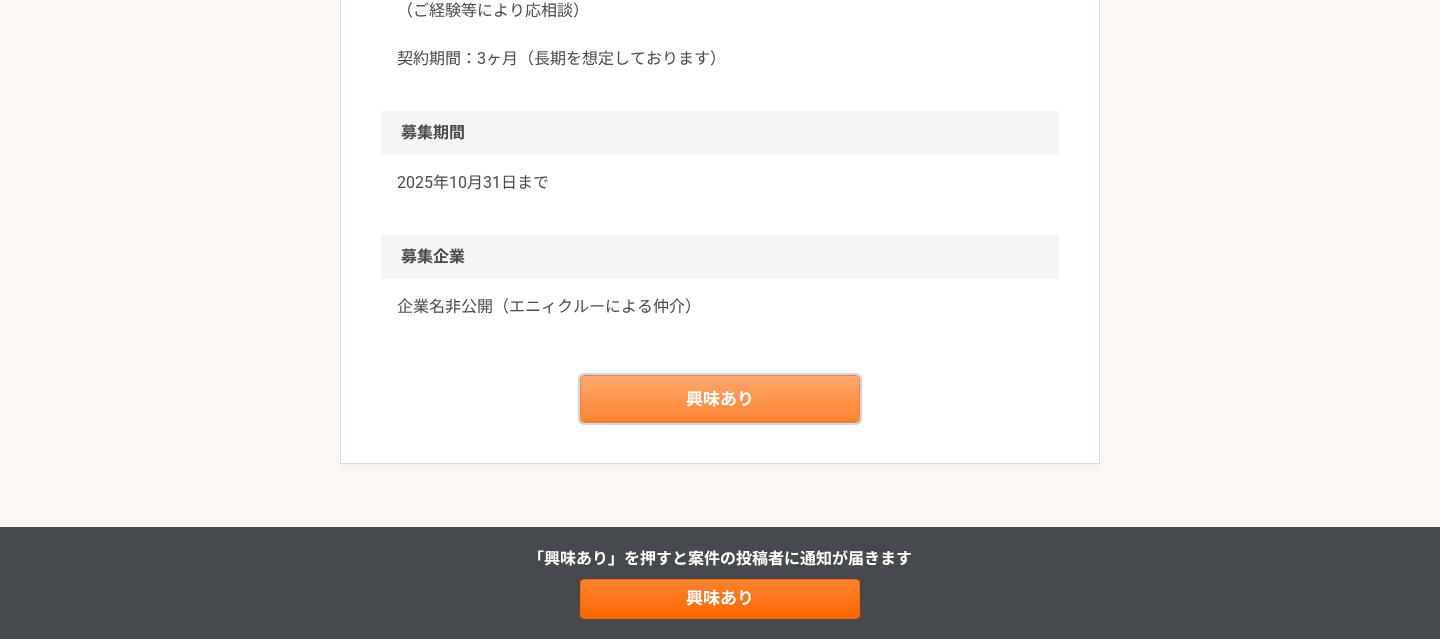 click on "興味あり" at bounding box center (720, 399) 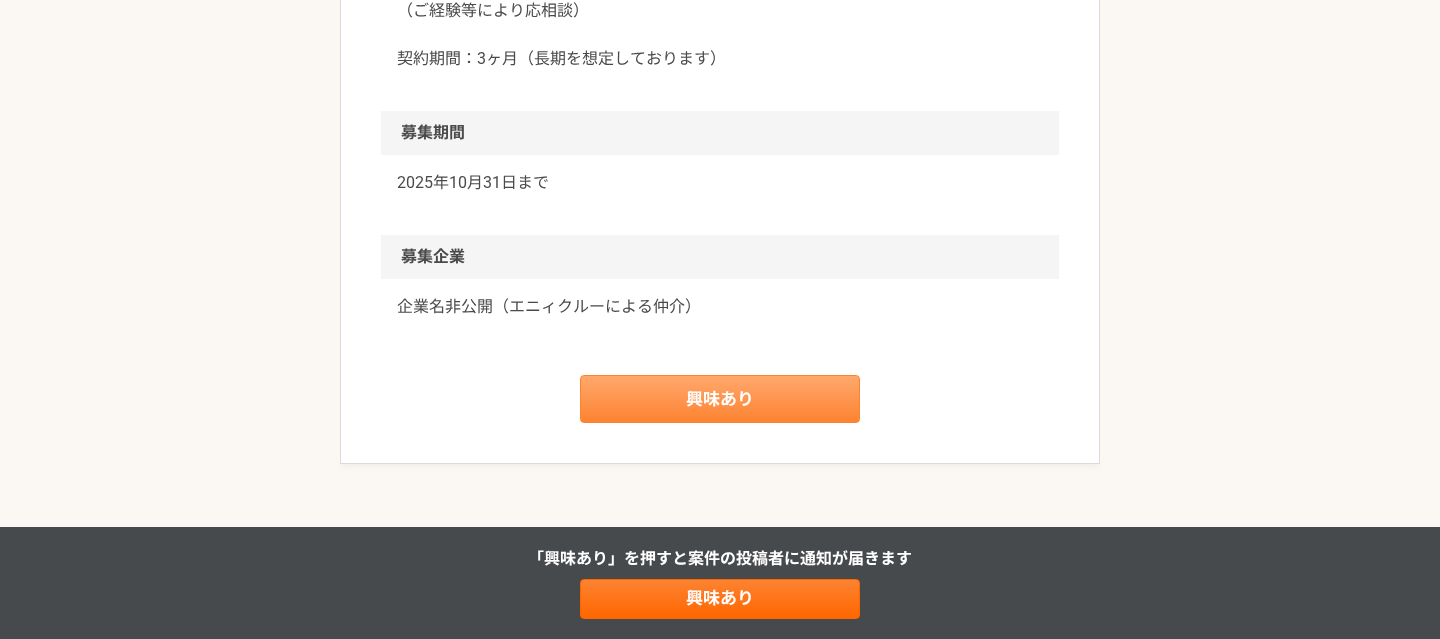 scroll, scrollTop: 0, scrollLeft: 0, axis: both 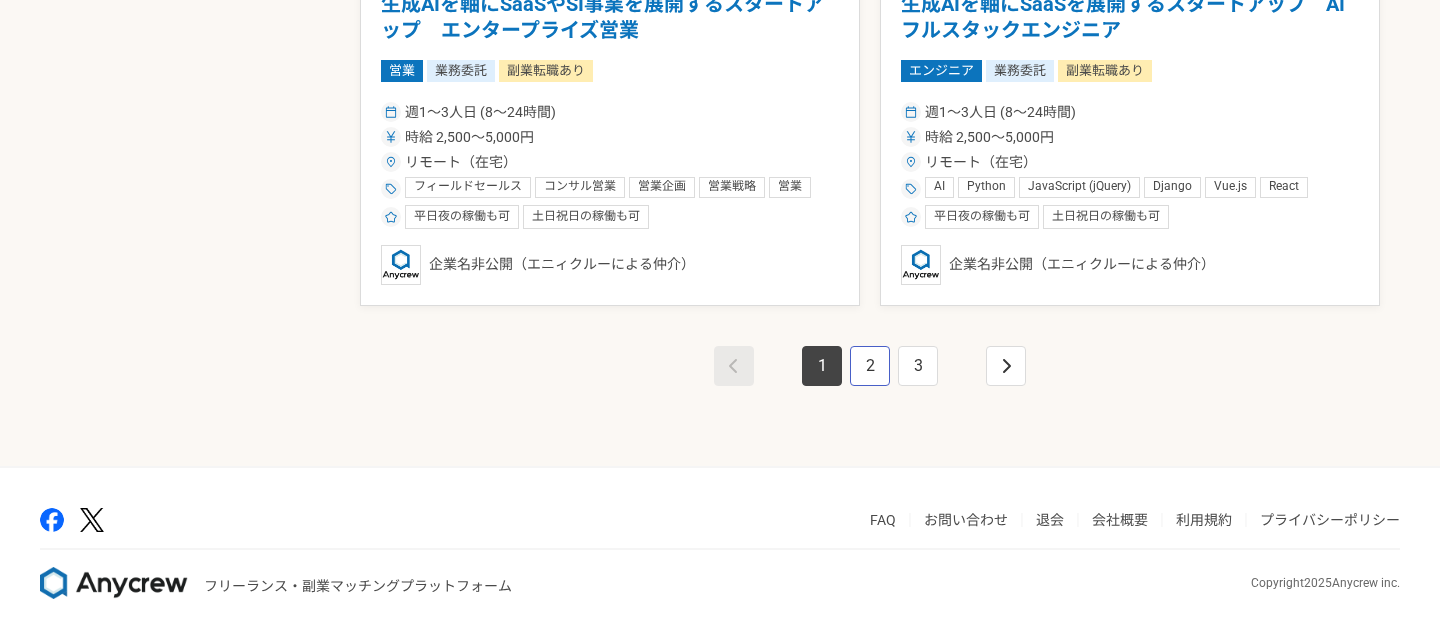 click on "2" at bounding box center [870, 366] 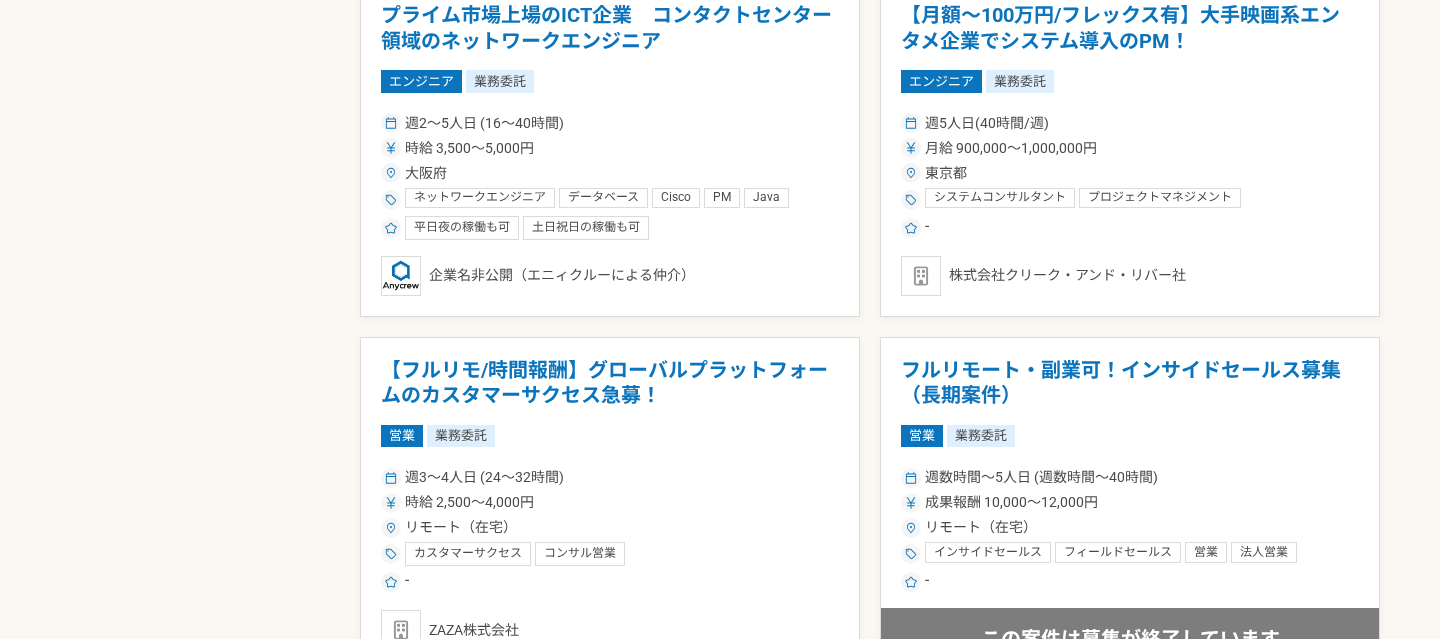 scroll, scrollTop: 1446, scrollLeft: 0, axis: vertical 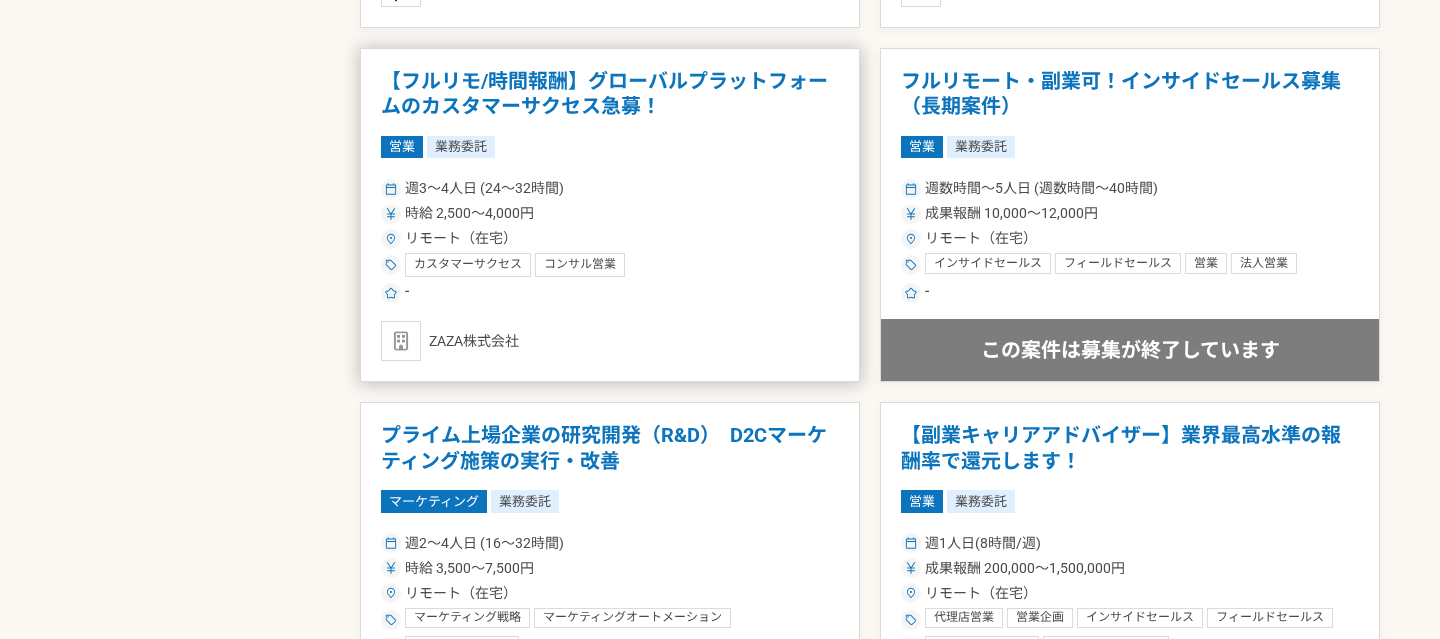 click on "【フルリモ/時間報酬】グローバルプラットフォームのカスタマーサクセス急募！" at bounding box center (610, 94) 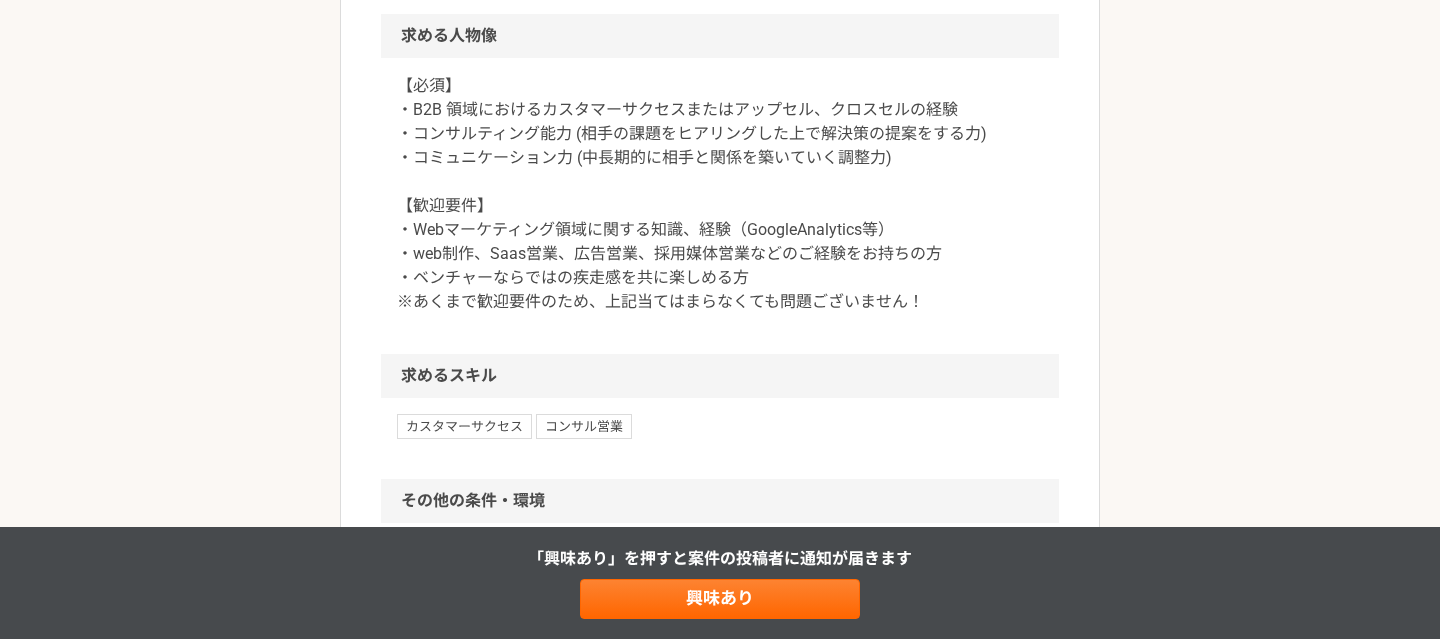 scroll, scrollTop: 1311, scrollLeft: 0, axis: vertical 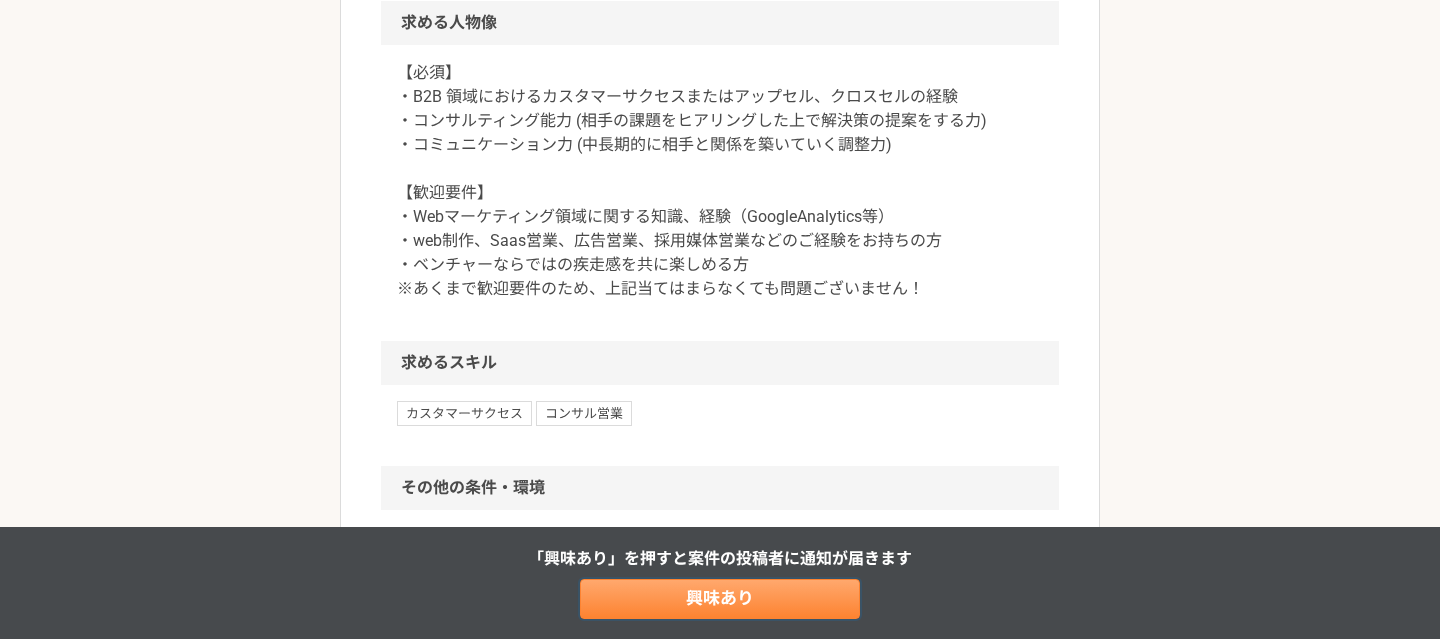 click on "興味あり" at bounding box center (720, 599) 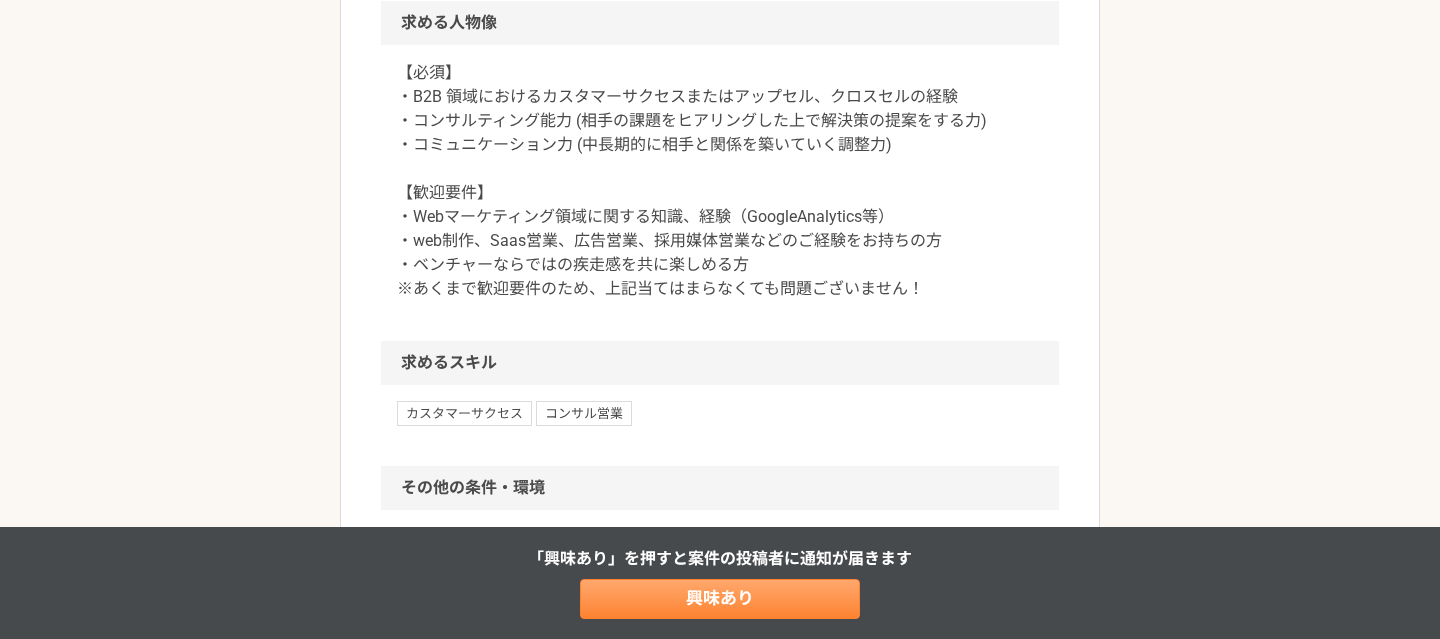 scroll, scrollTop: 0, scrollLeft: 0, axis: both 